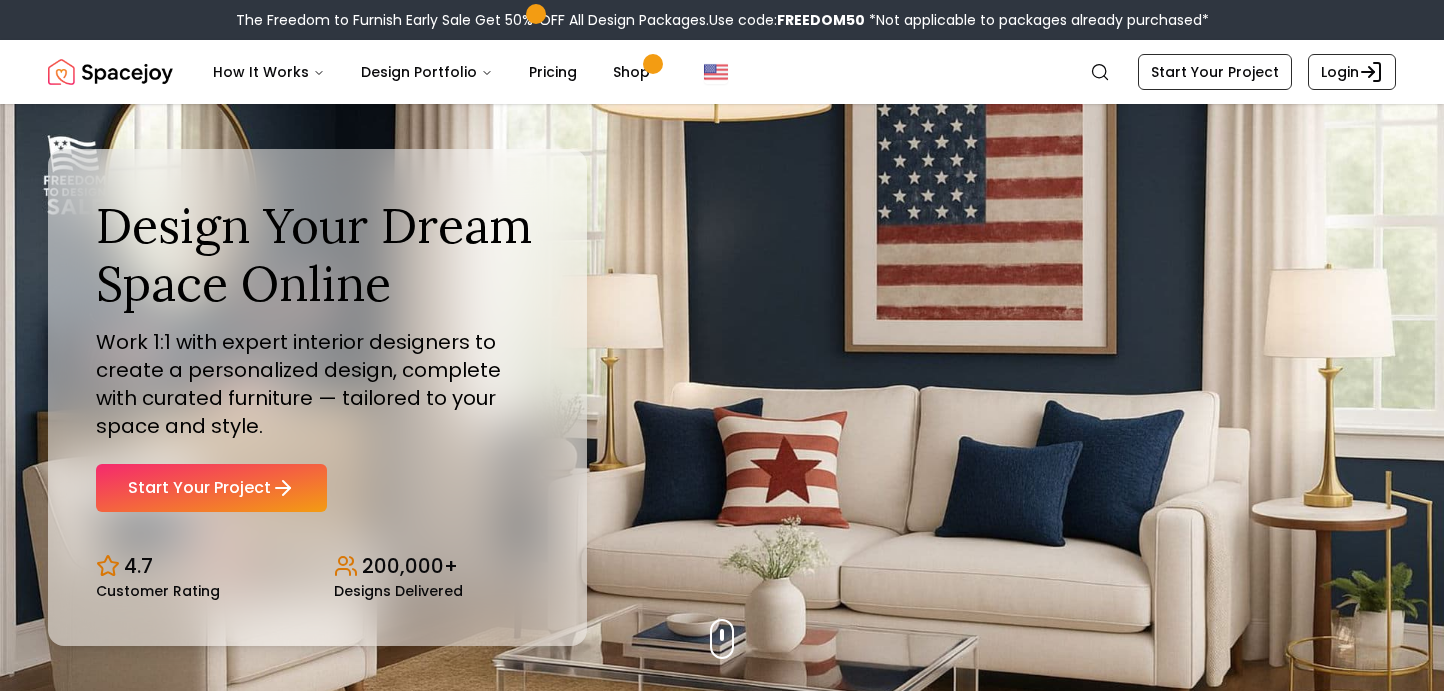 scroll, scrollTop: 0, scrollLeft: 0, axis: both 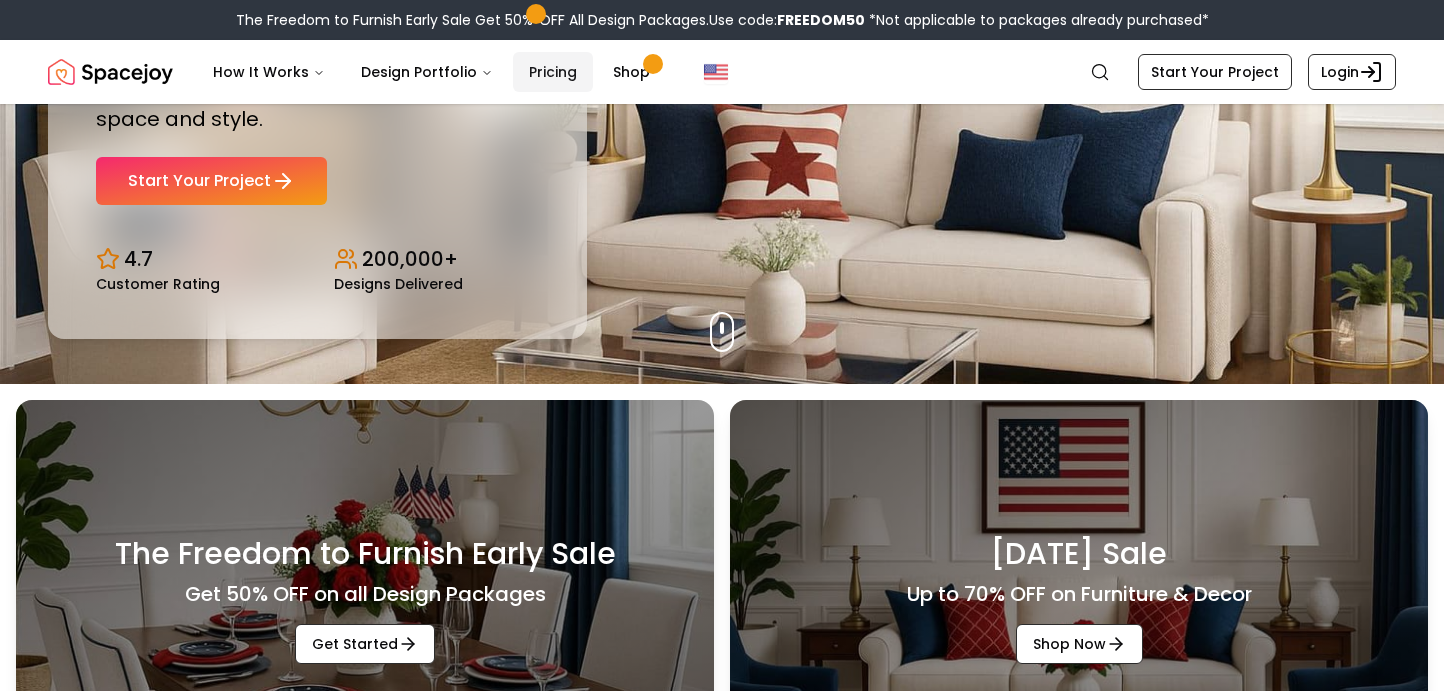 click on "Pricing" at bounding box center (553, 72) 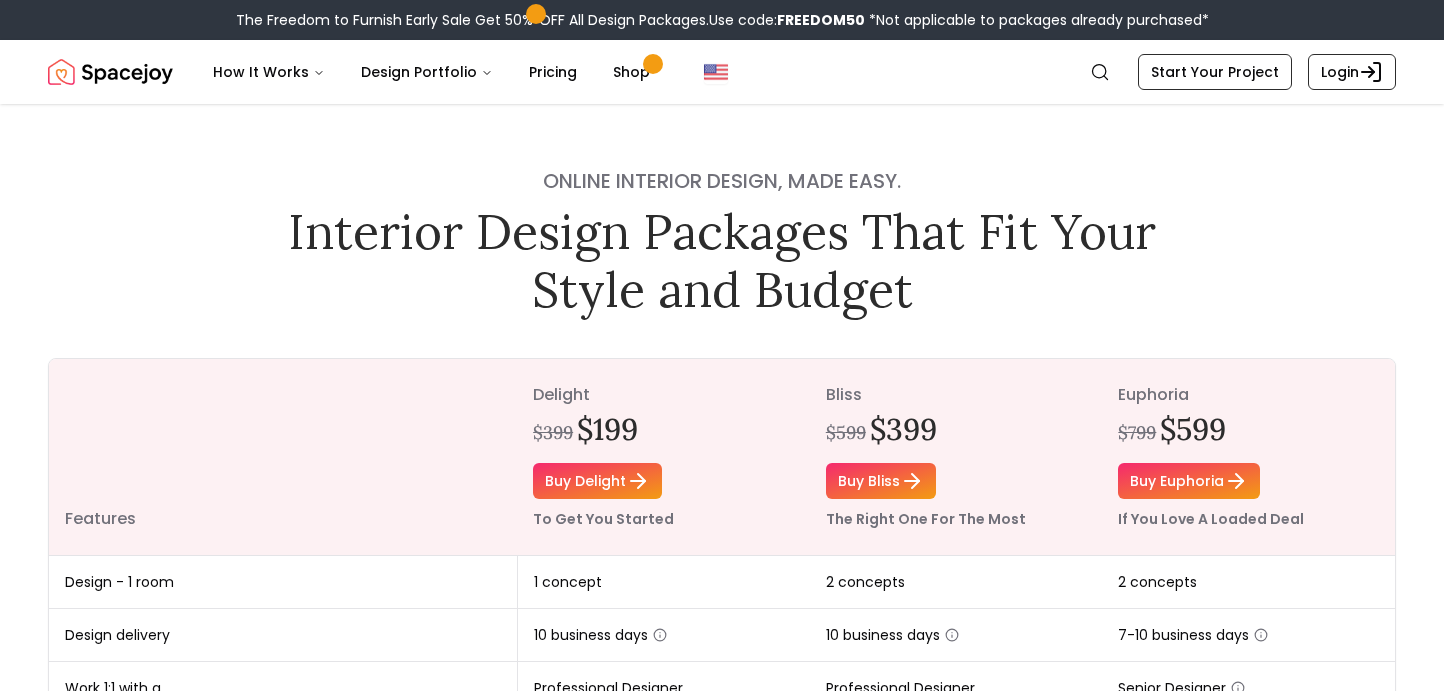 scroll, scrollTop: 0, scrollLeft: 0, axis: both 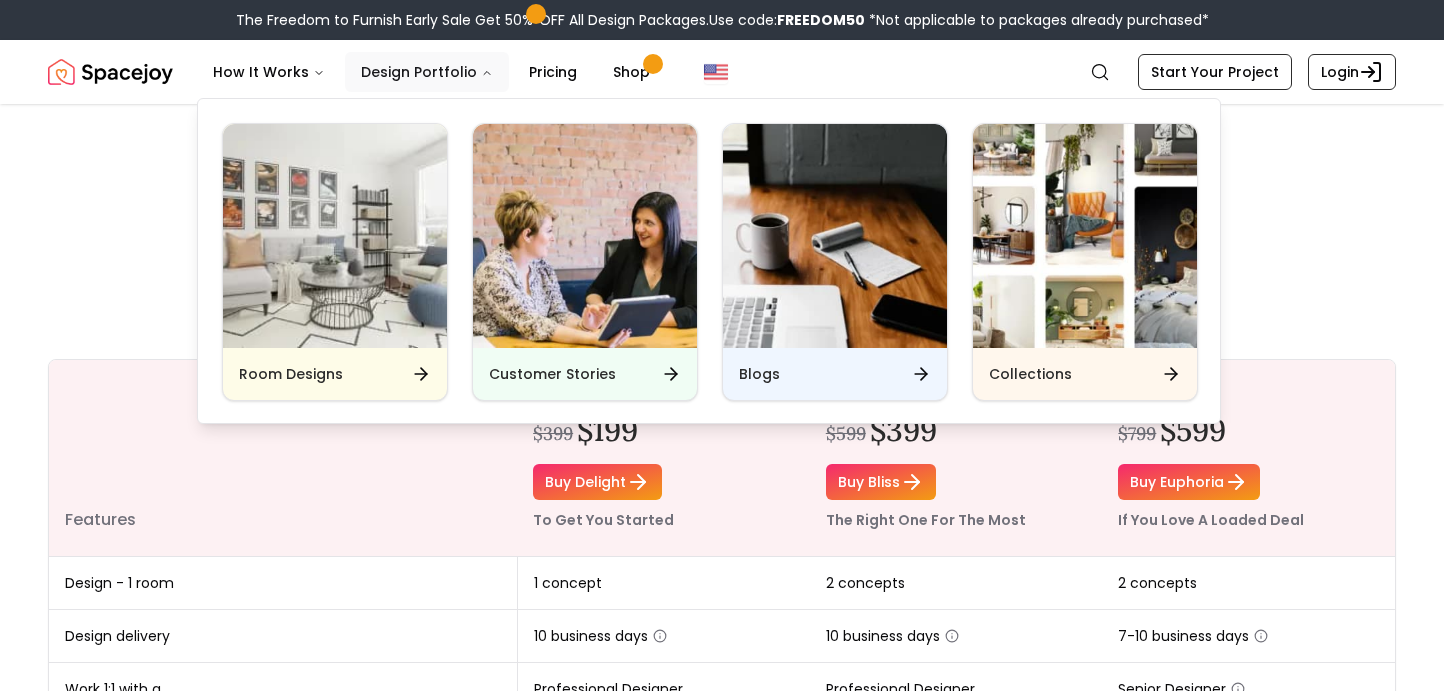 click on "Design Portfolio" at bounding box center [427, 72] 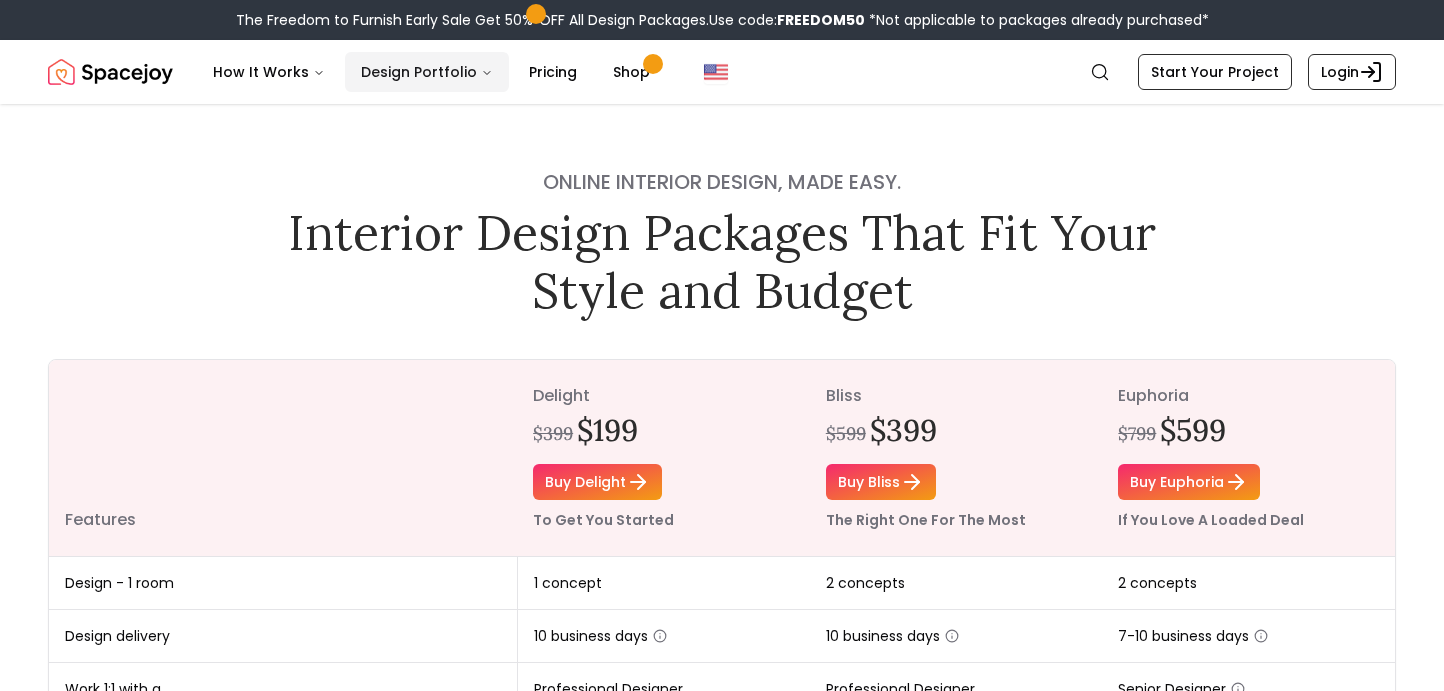 click on "Design Portfolio" at bounding box center (427, 72) 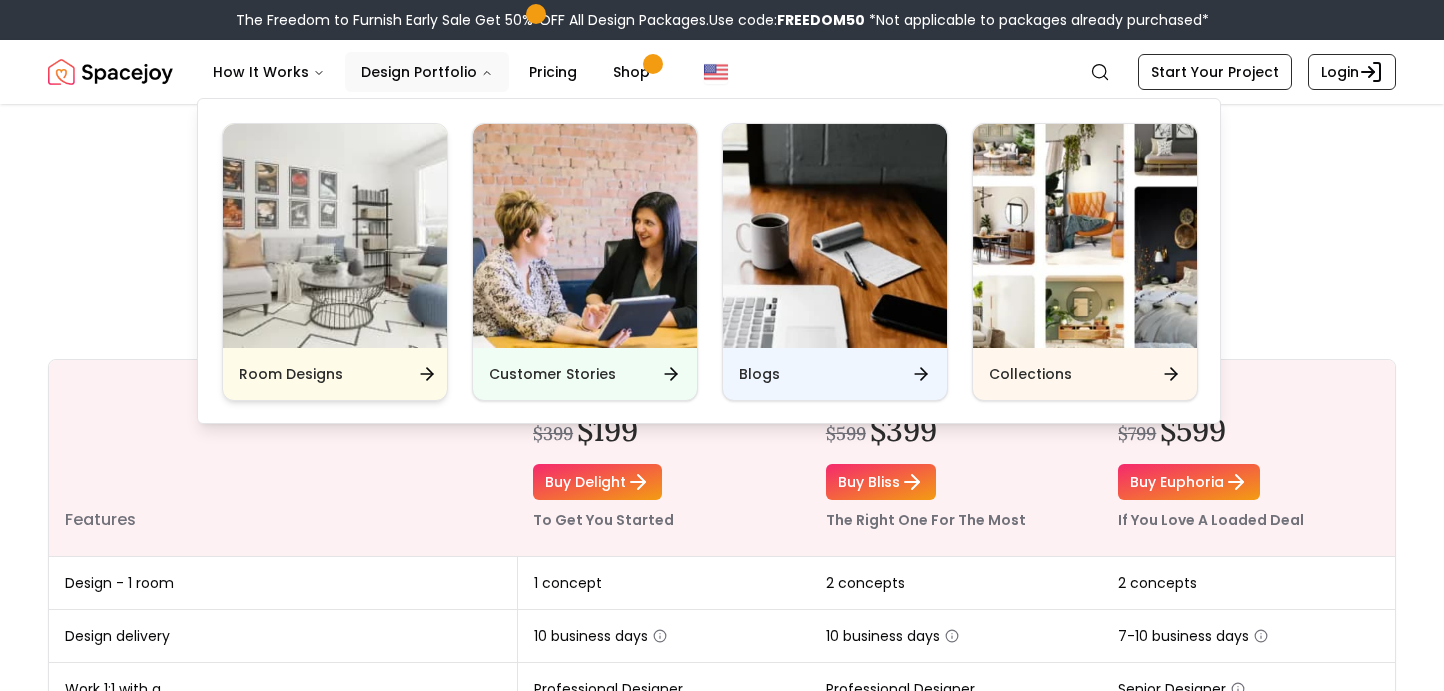 click at bounding box center [335, 236] 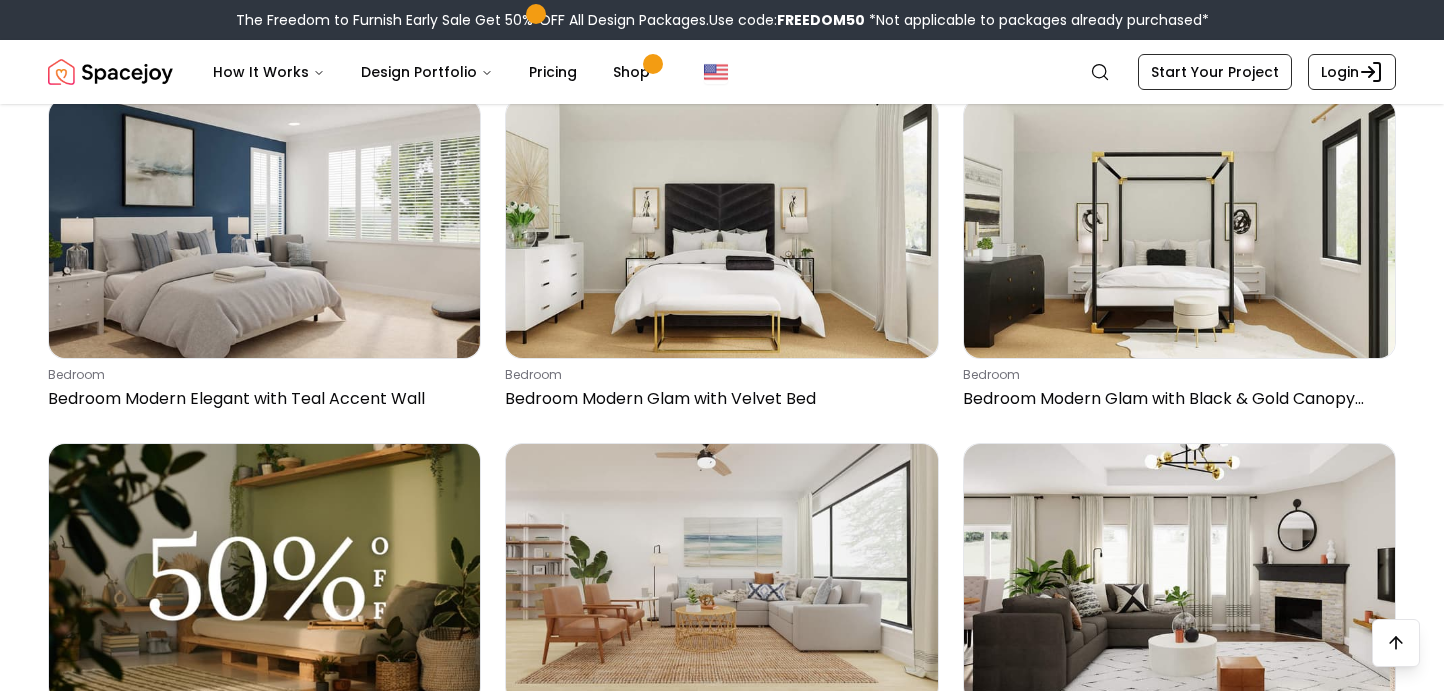 scroll, scrollTop: 1024, scrollLeft: 0, axis: vertical 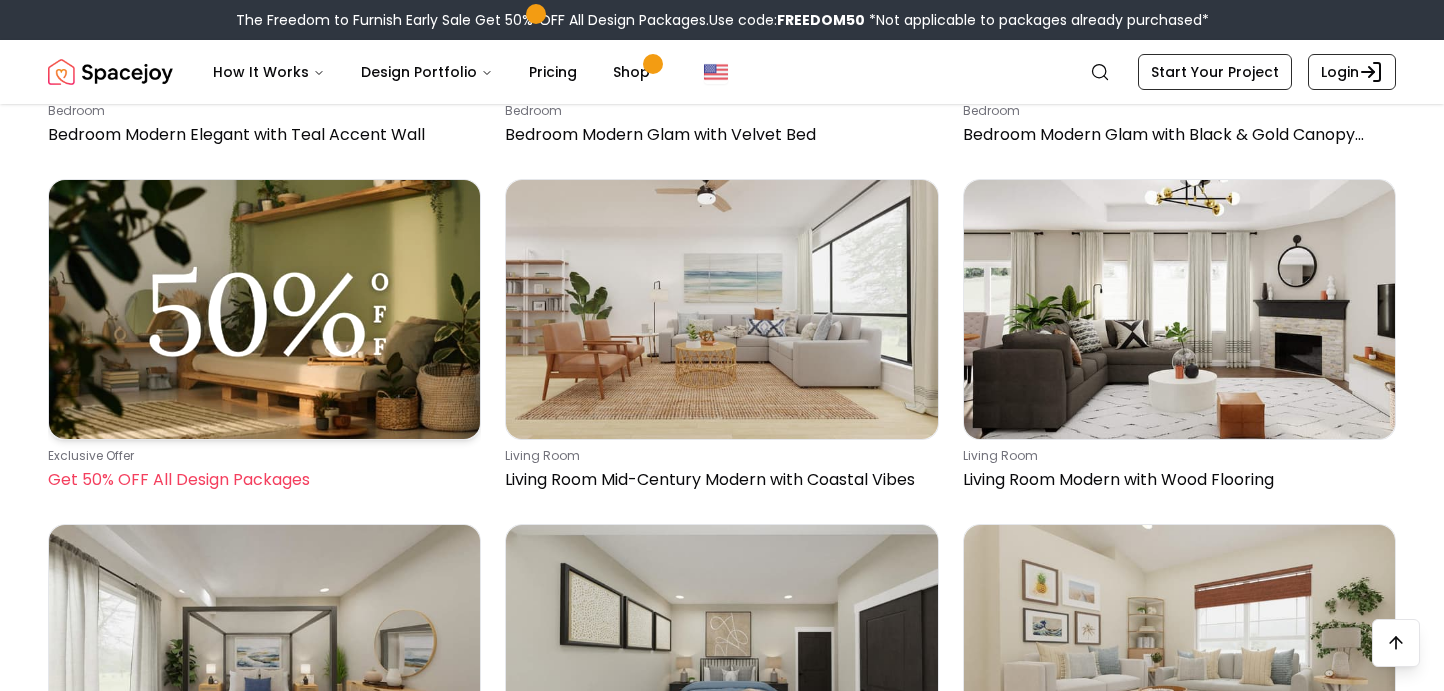 click at bounding box center (264, 309) 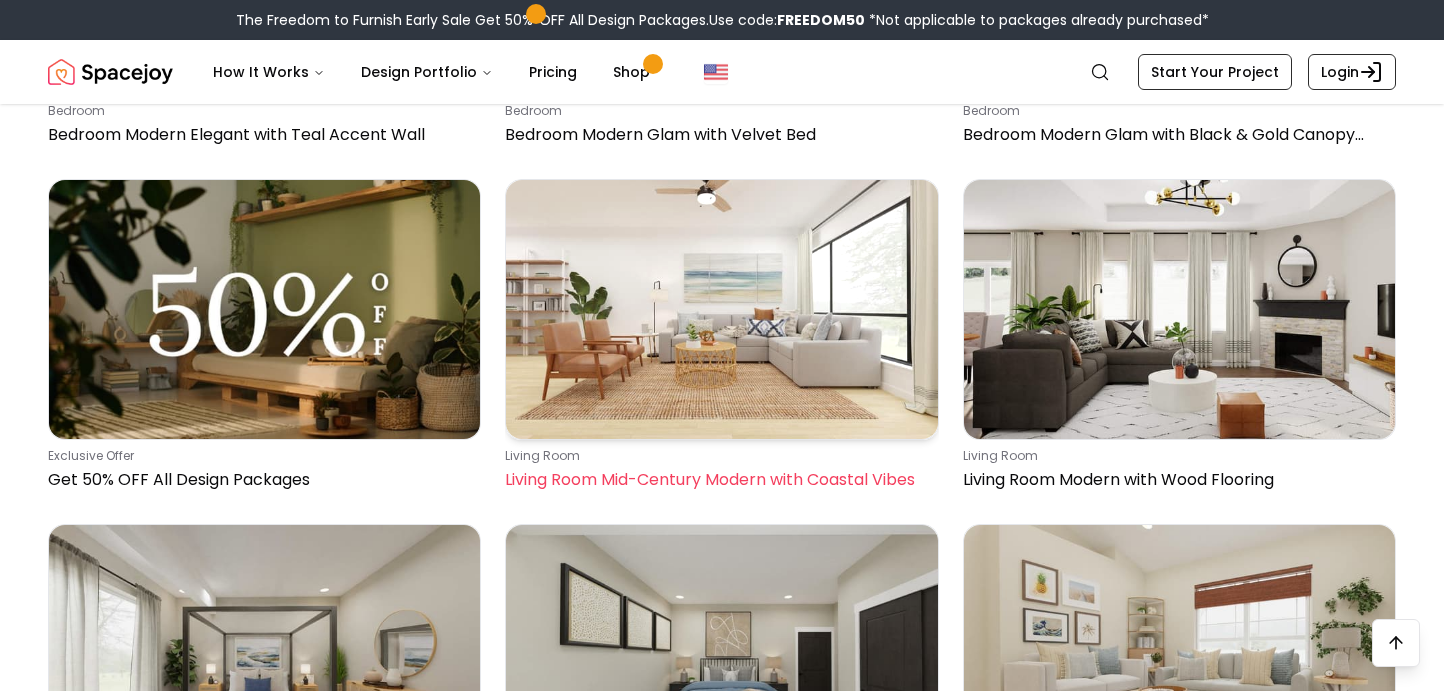 scroll, scrollTop: 0, scrollLeft: 0, axis: both 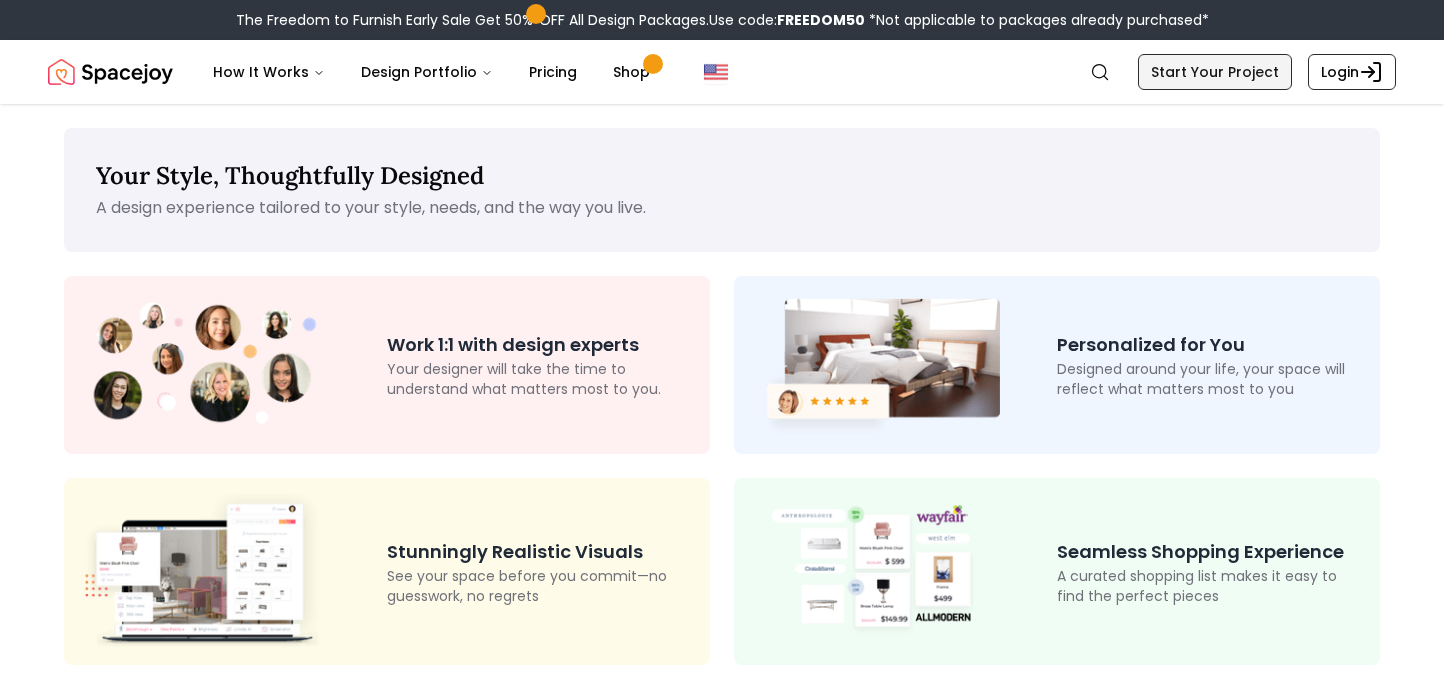 click on "Start Your Project" at bounding box center (1215, 72) 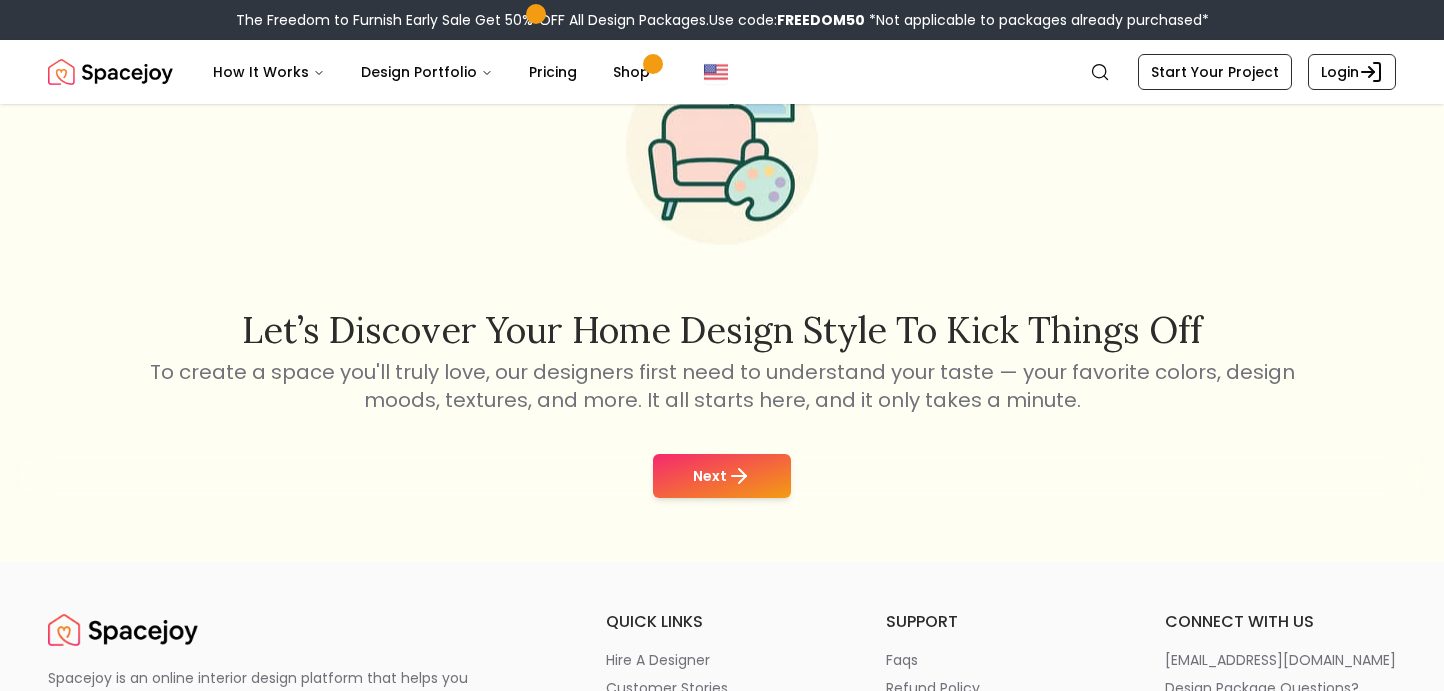 scroll, scrollTop: 217, scrollLeft: 0, axis: vertical 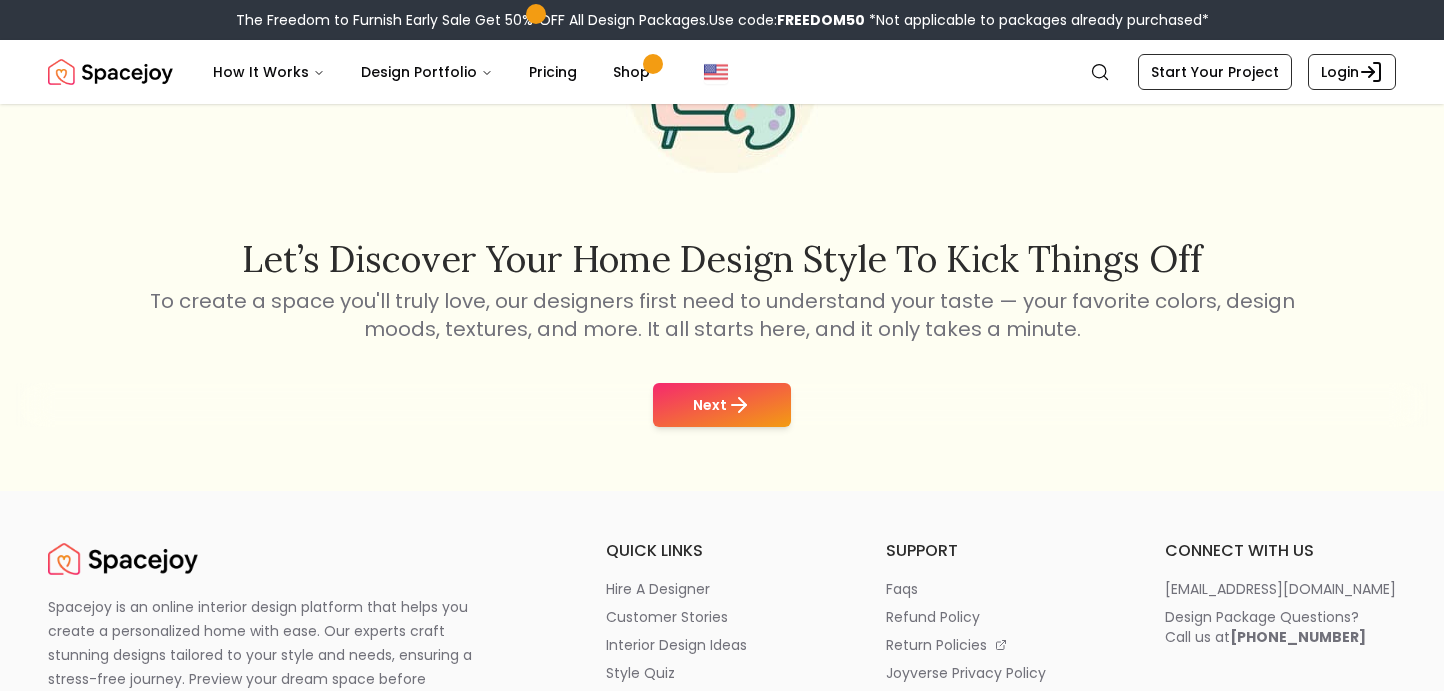 click on "Next" at bounding box center [722, 405] 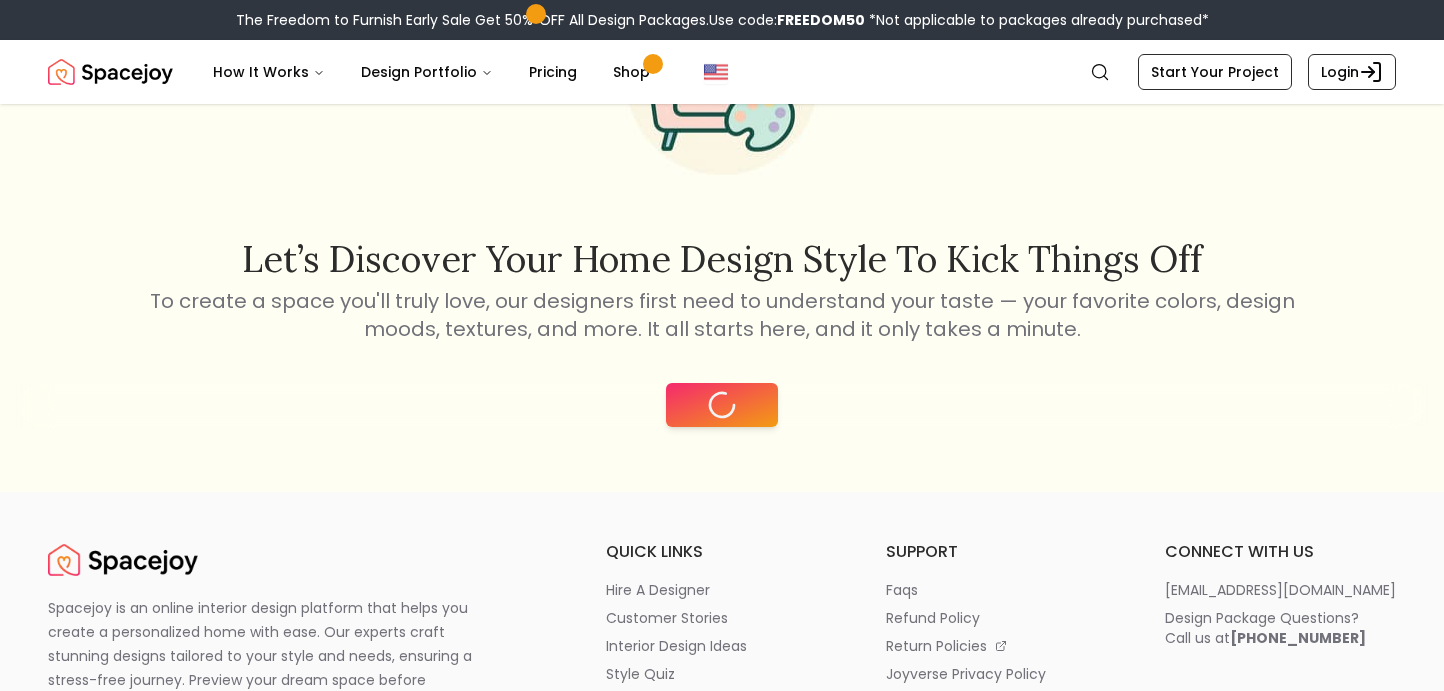 scroll, scrollTop: 0, scrollLeft: 0, axis: both 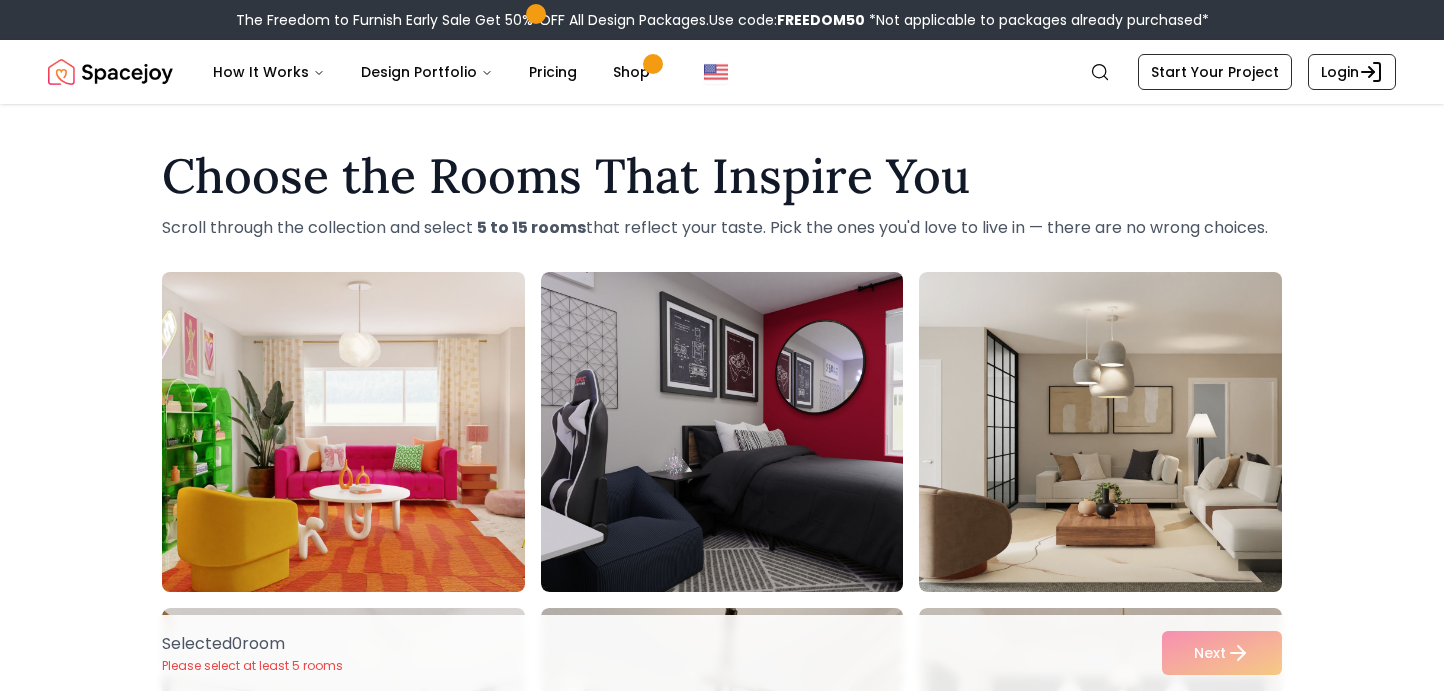 click at bounding box center (362, 432) 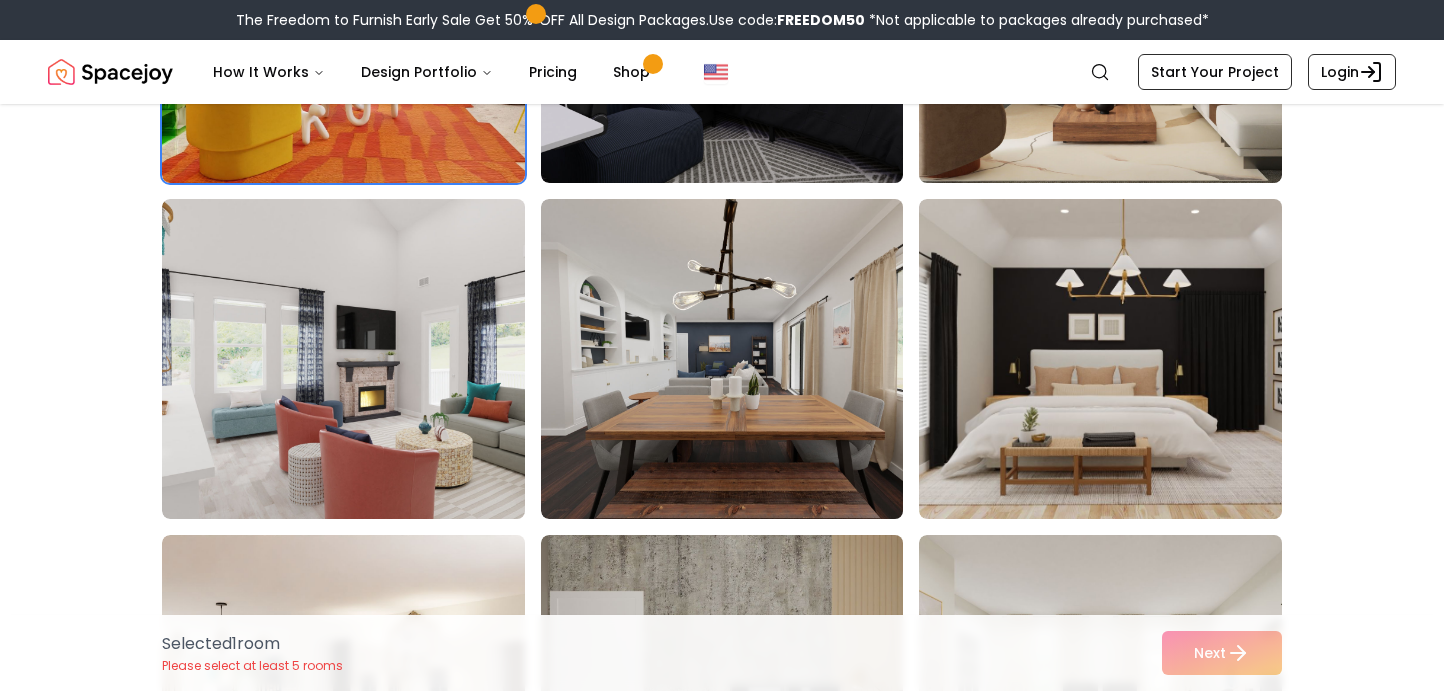 scroll, scrollTop: 415, scrollLeft: 0, axis: vertical 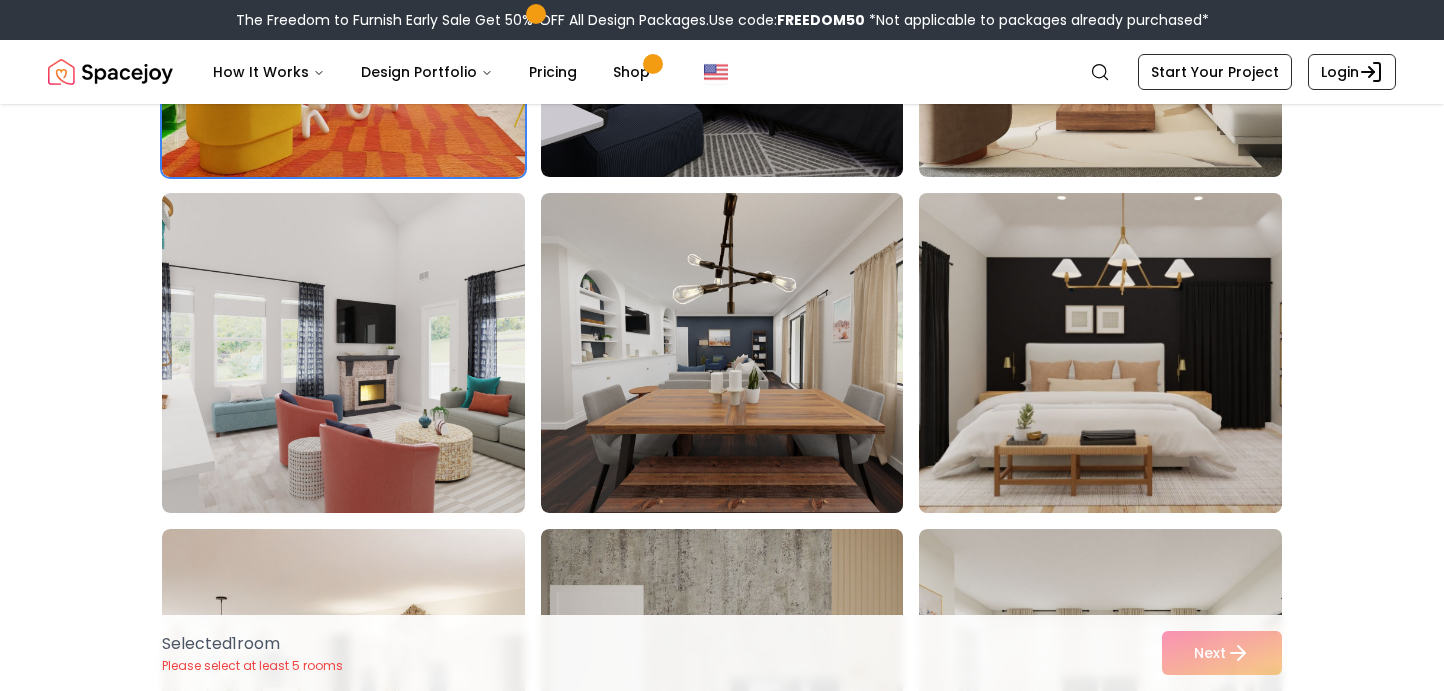 click at bounding box center (1119, 353) 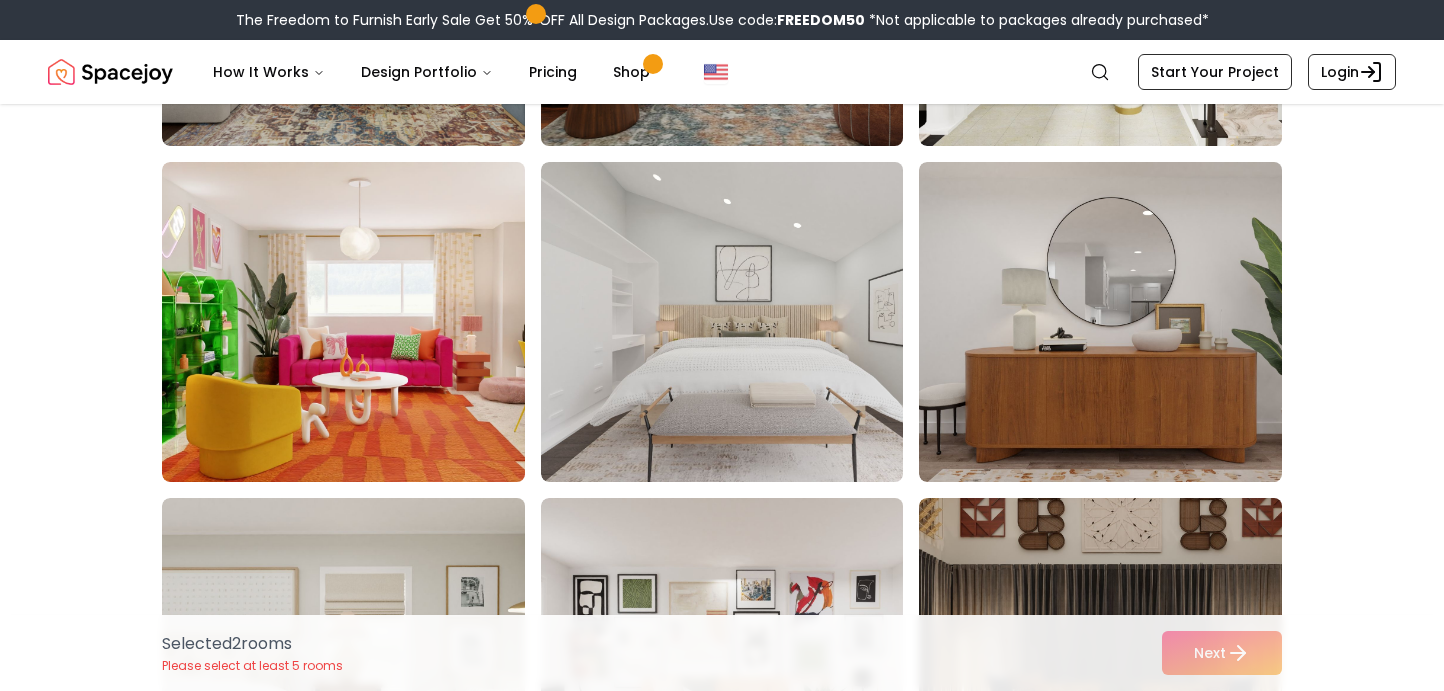 scroll, scrollTop: 1455, scrollLeft: 0, axis: vertical 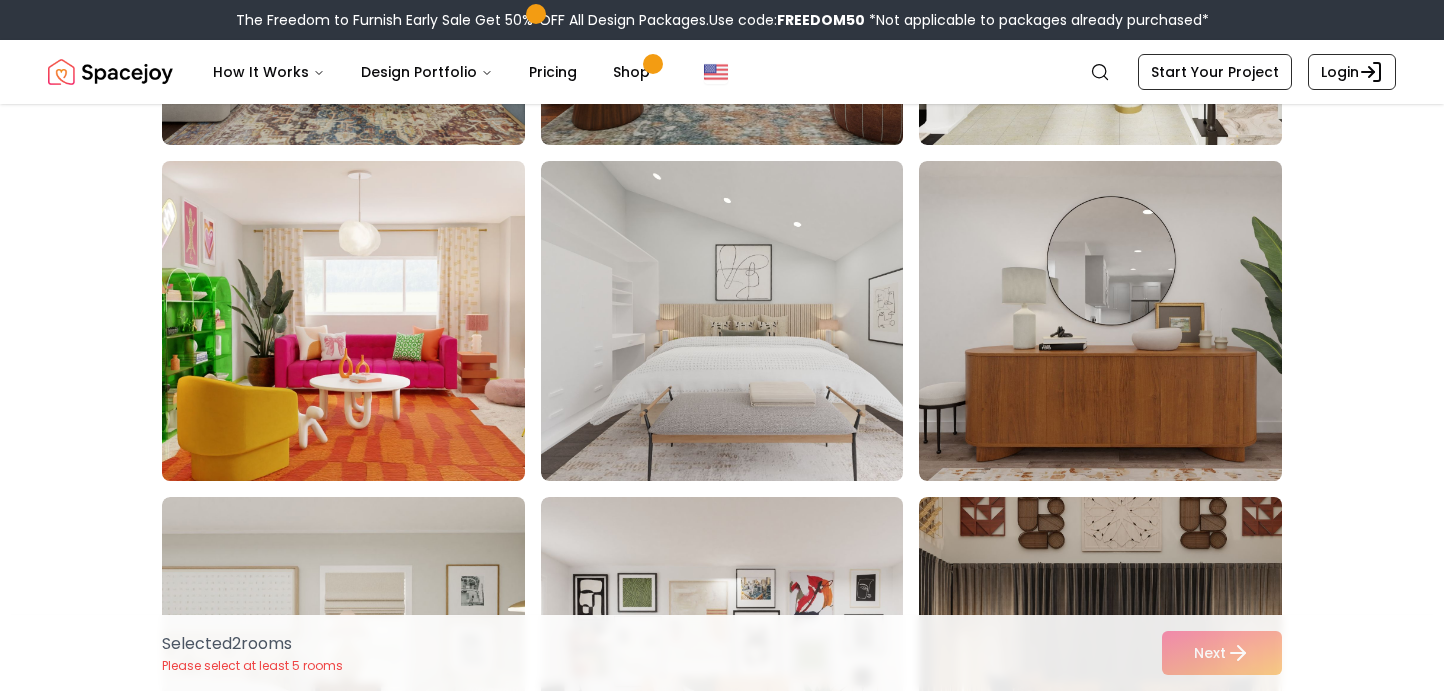 click at bounding box center [362, 321] 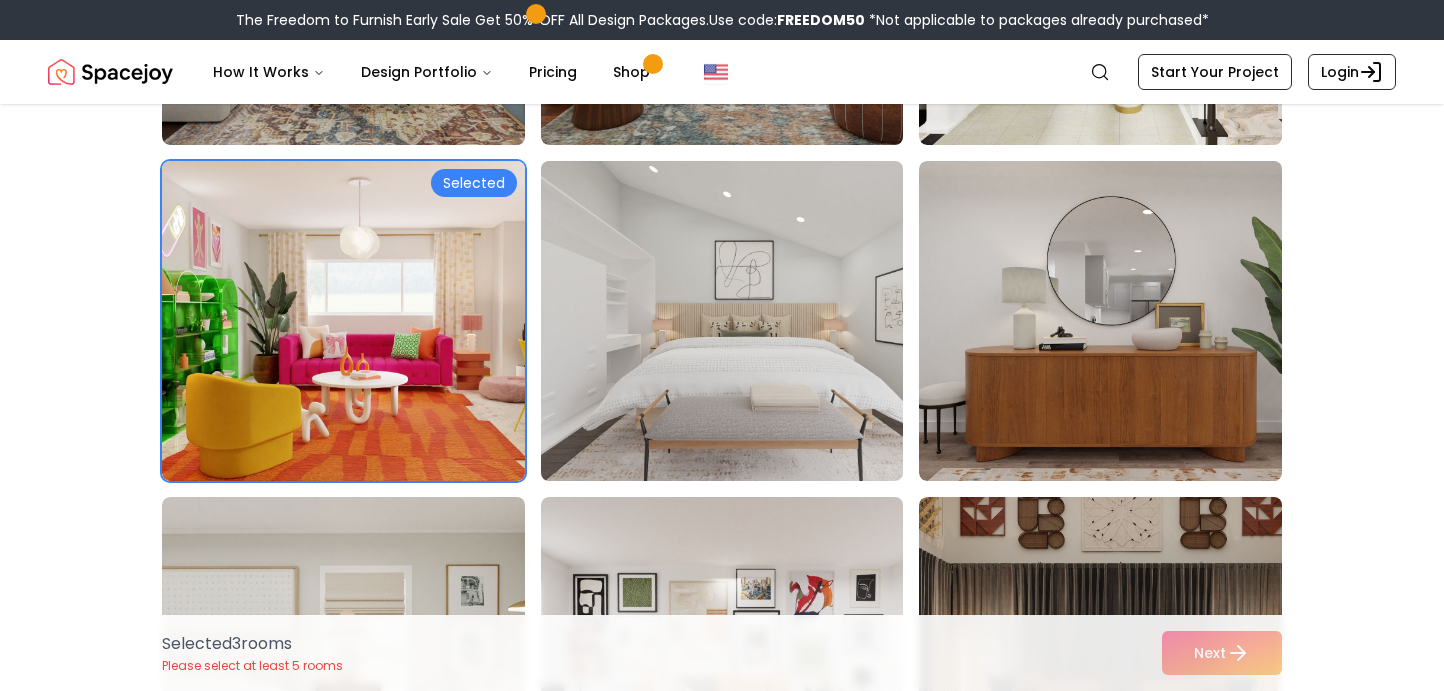 click at bounding box center [741, 321] 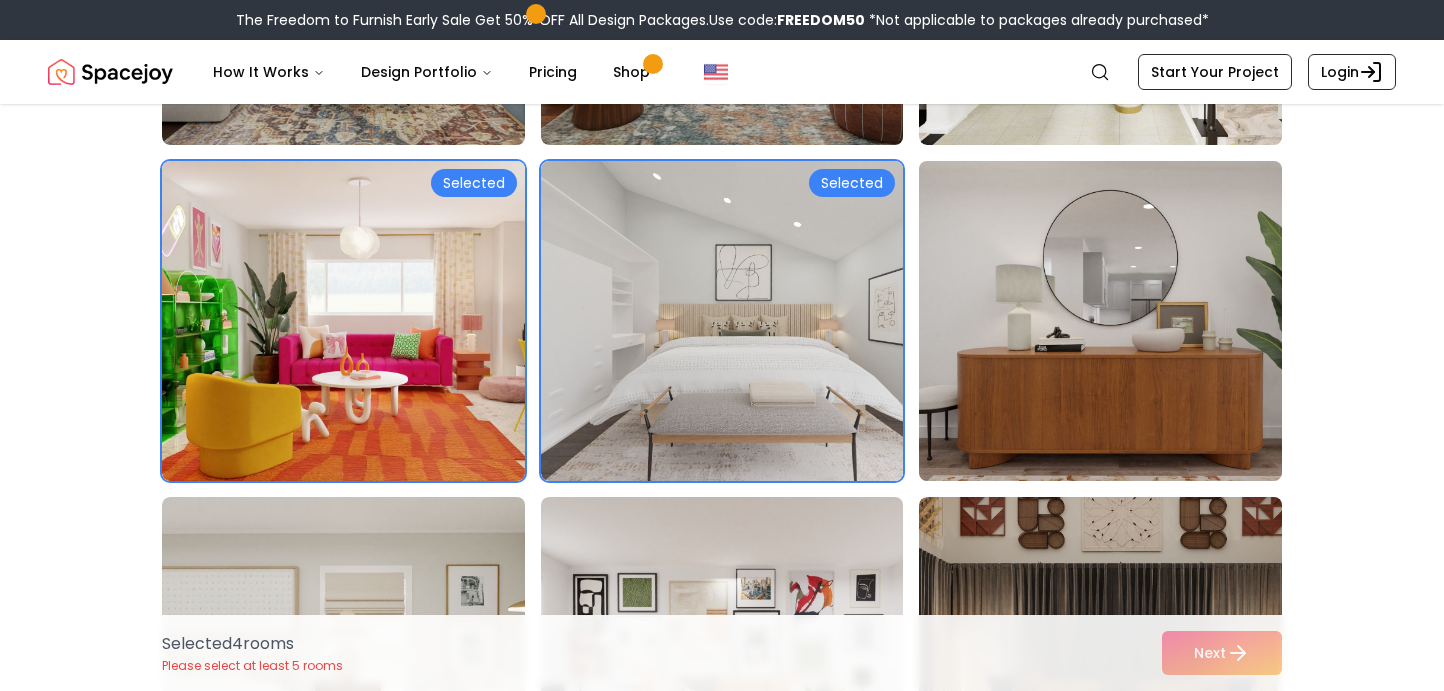 click at bounding box center [1119, 321] 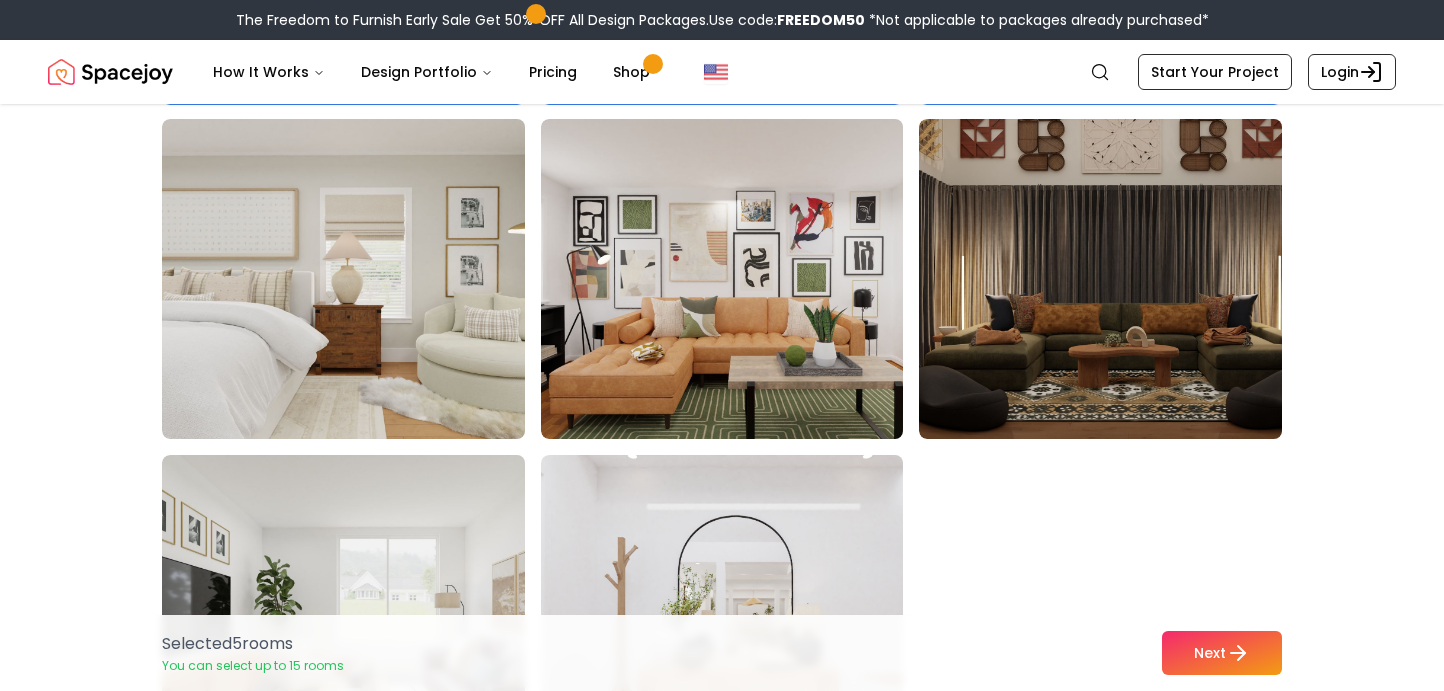 scroll, scrollTop: 1834, scrollLeft: 0, axis: vertical 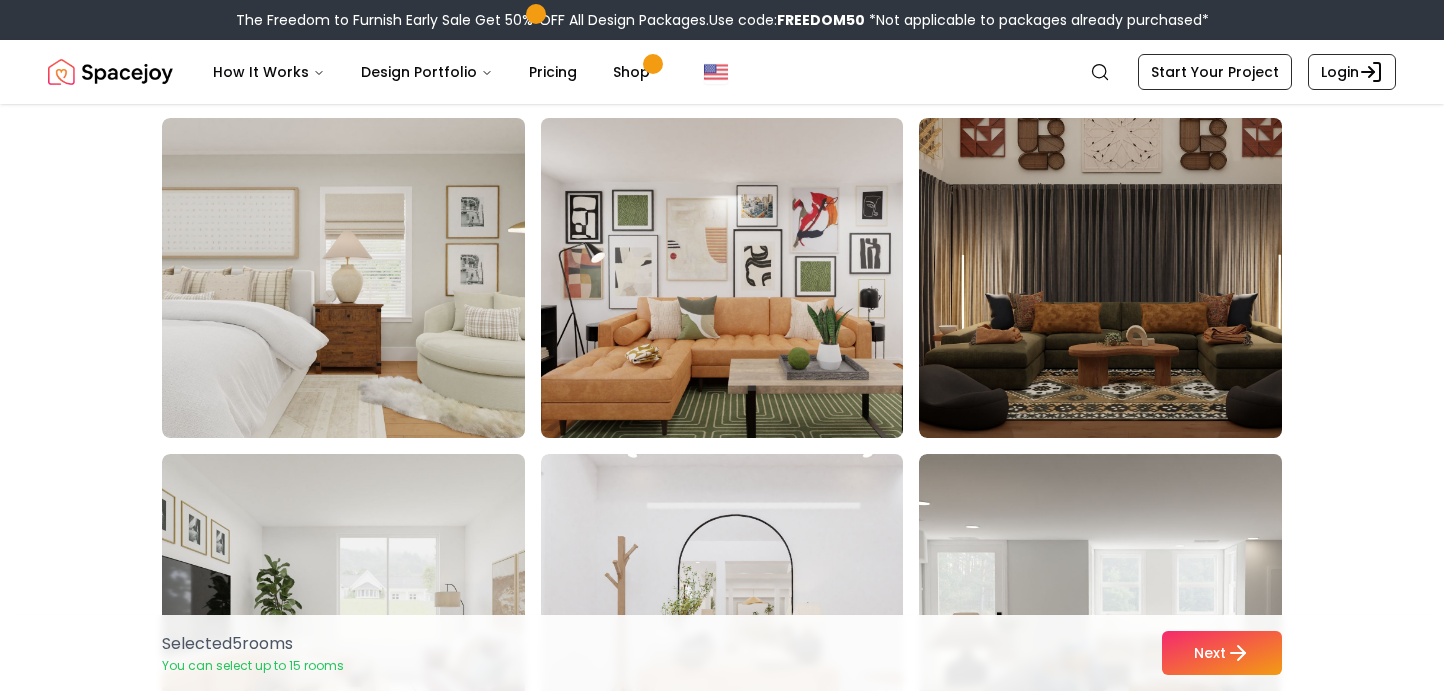 click at bounding box center [741, 278] 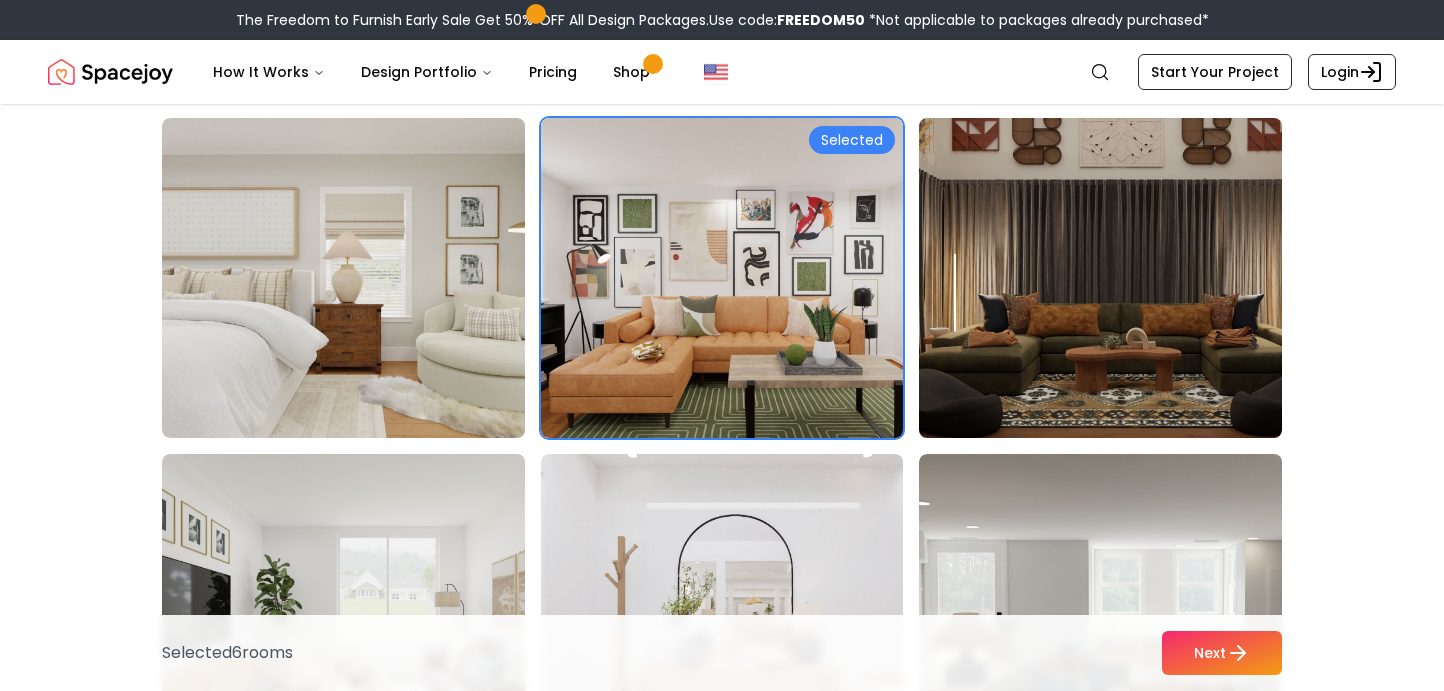 click at bounding box center (1119, 278) 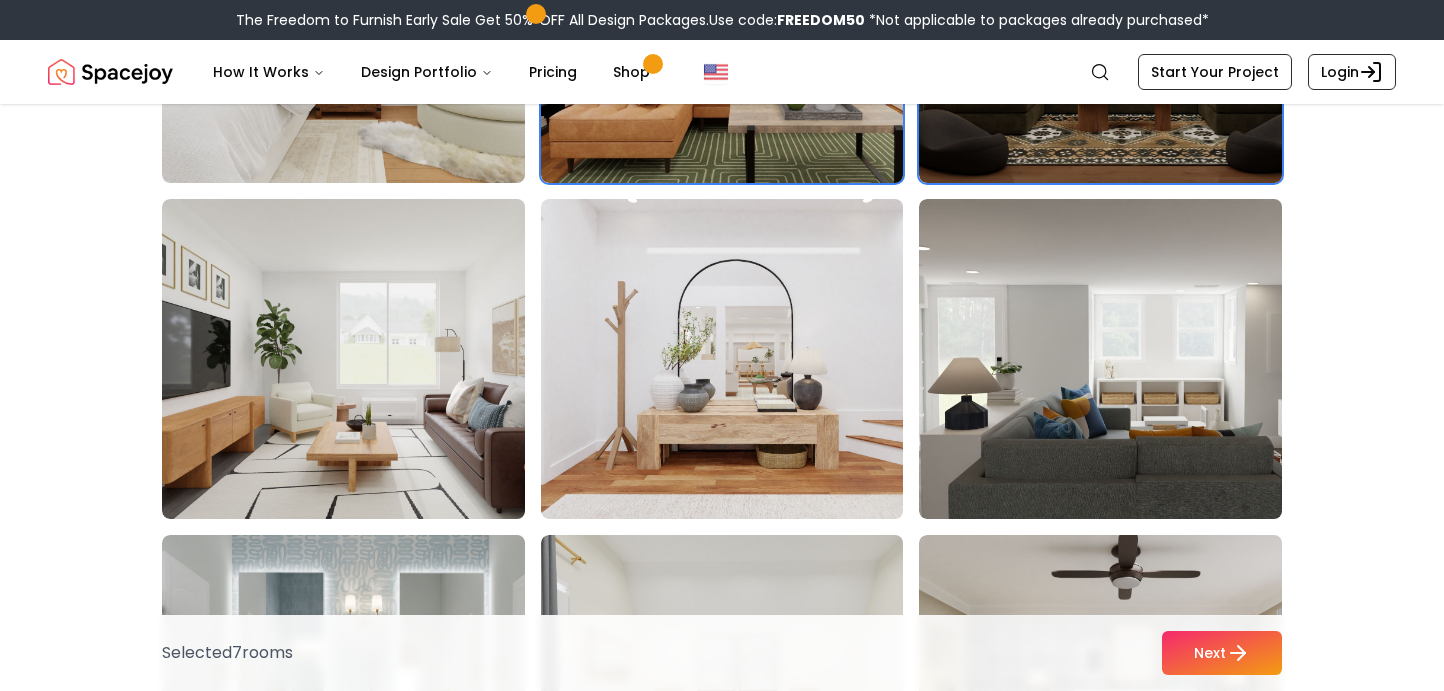 scroll, scrollTop: 2091, scrollLeft: 0, axis: vertical 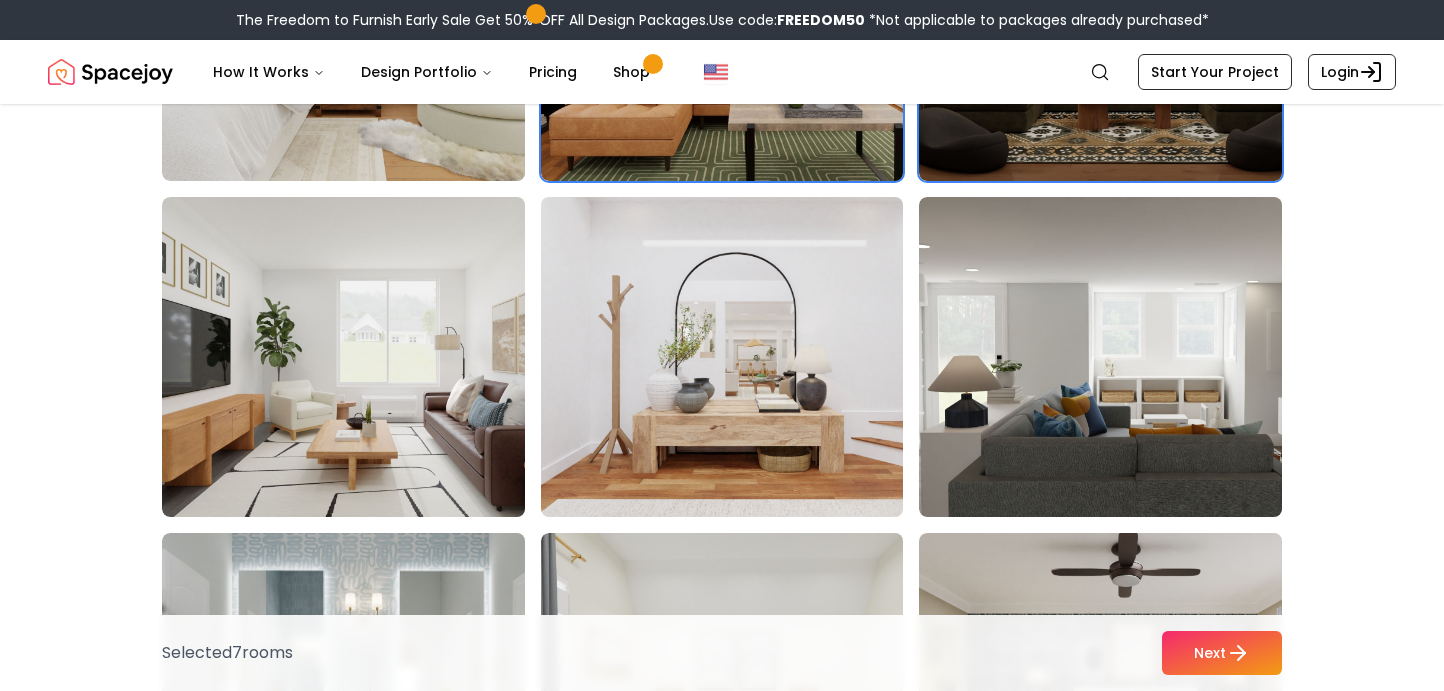 click at bounding box center (741, 357) 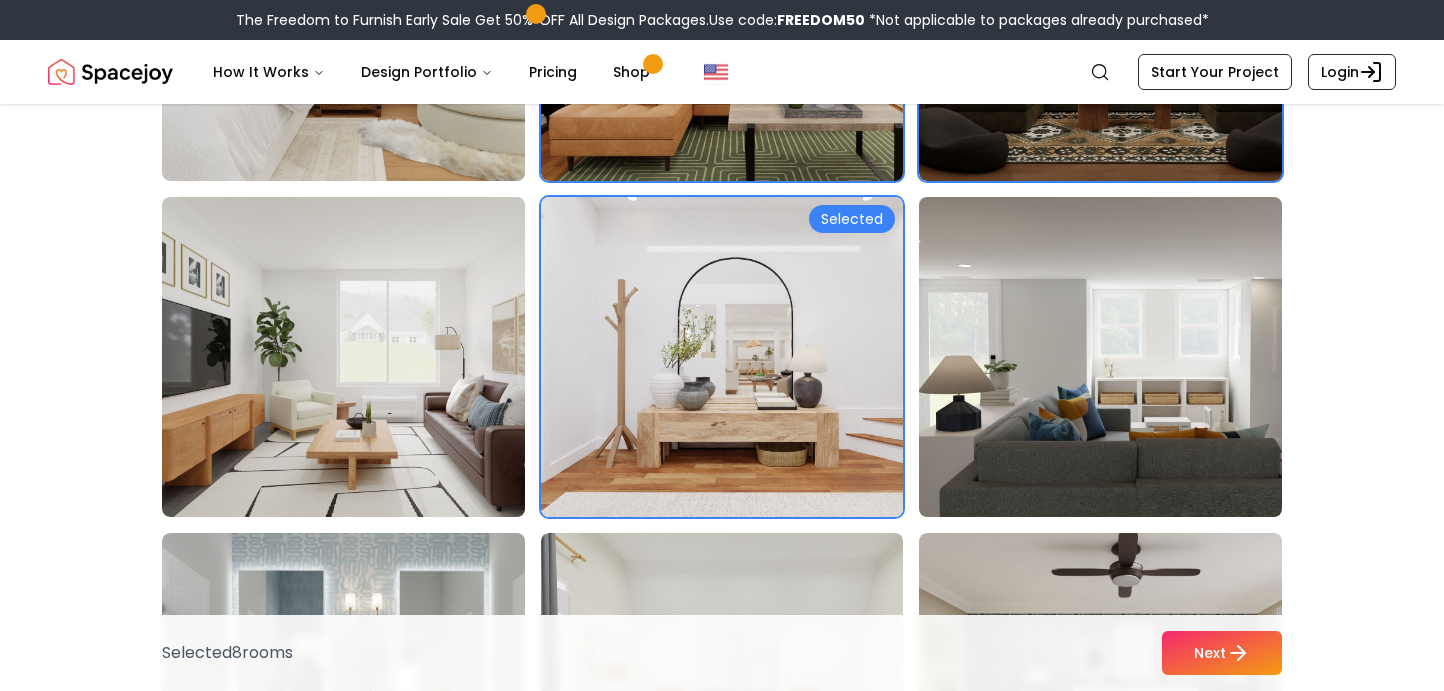 click at bounding box center (1119, 357) 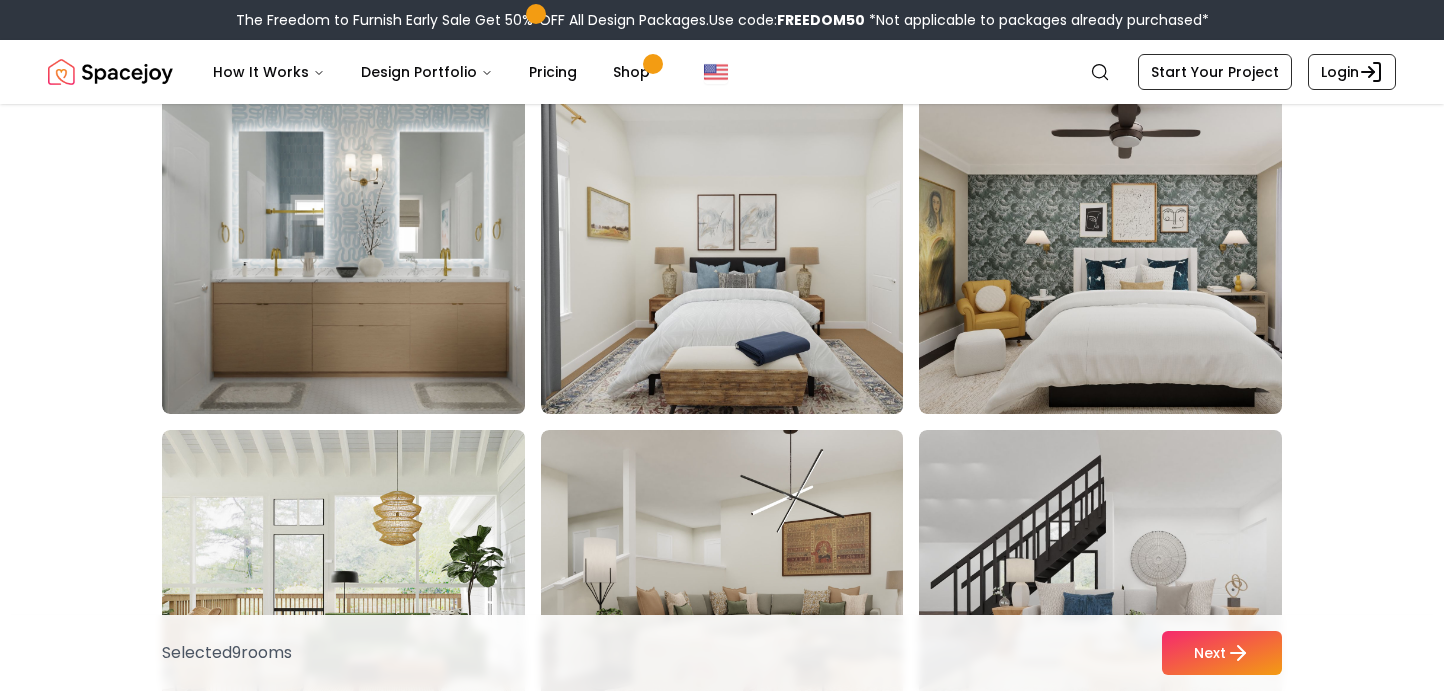 scroll, scrollTop: 2529, scrollLeft: 0, axis: vertical 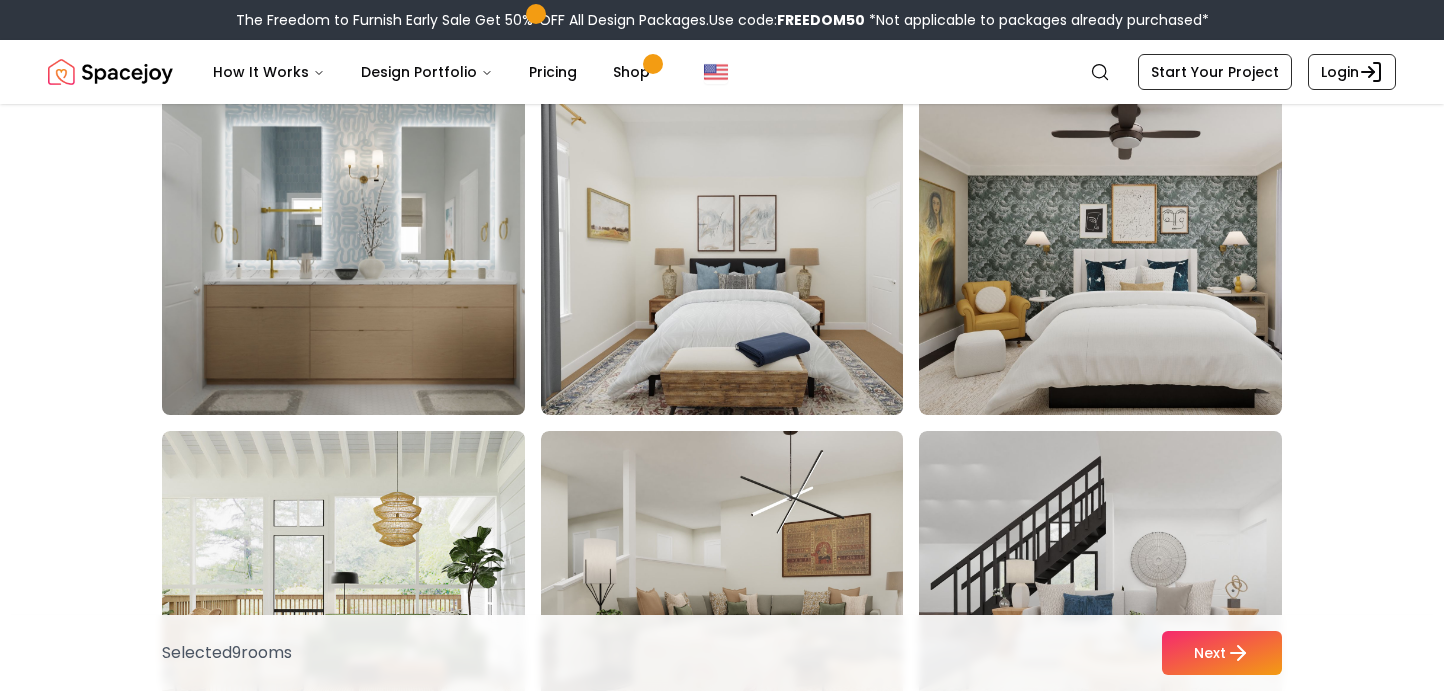 click at bounding box center (362, 255) 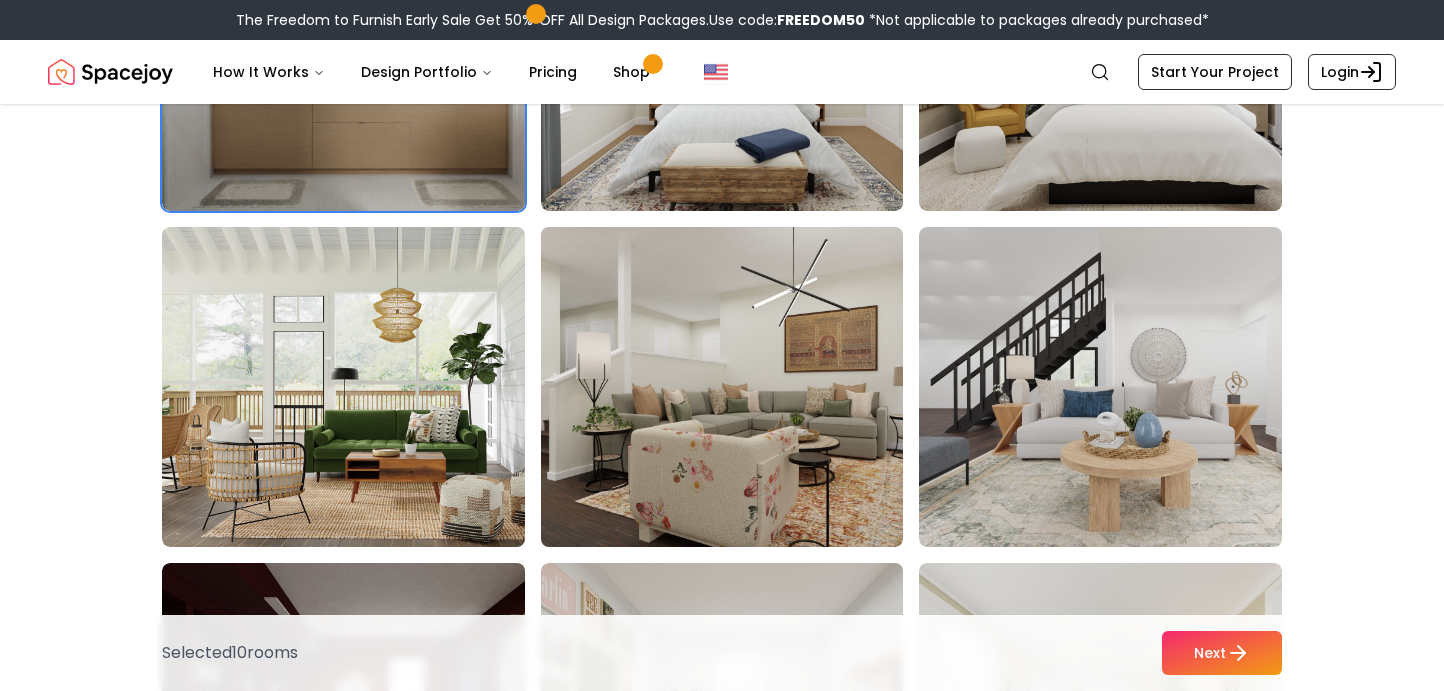 scroll, scrollTop: 2732, scrollLeft: 0, axis: vertical 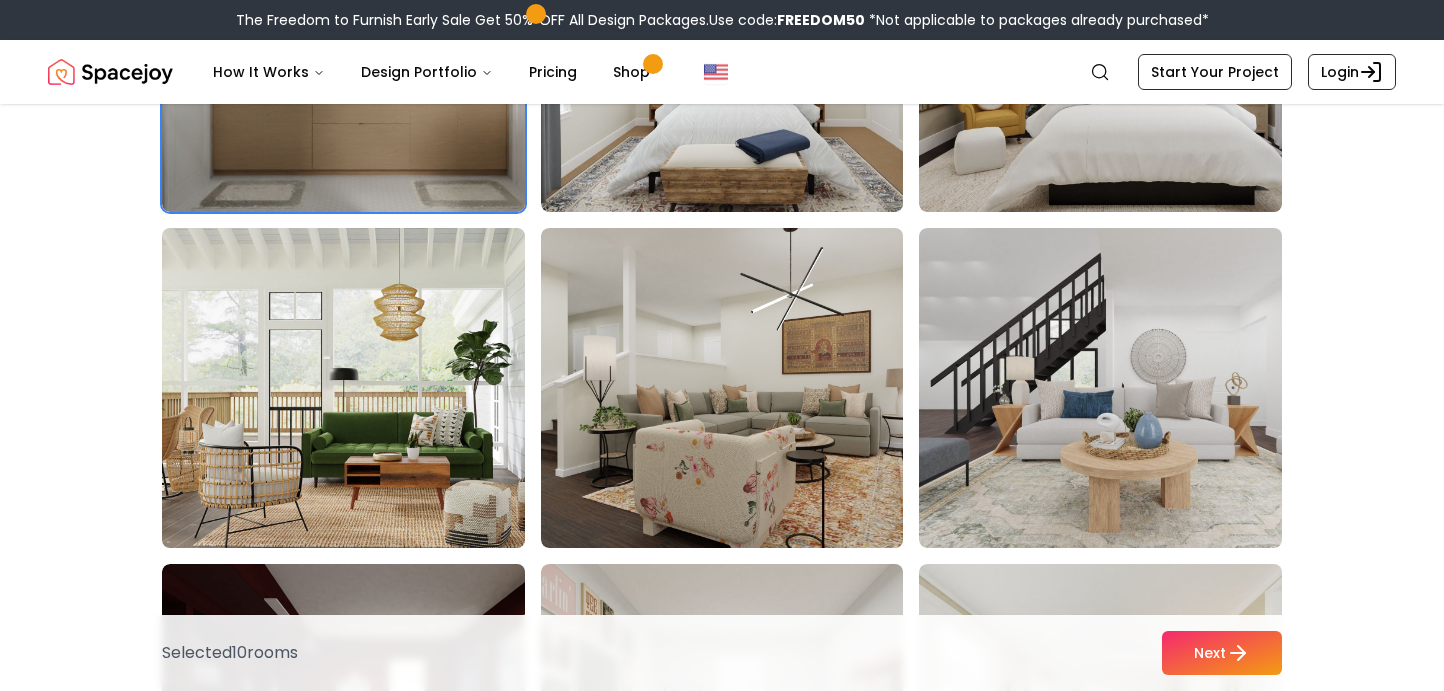 click at bounding box center (362, 388) 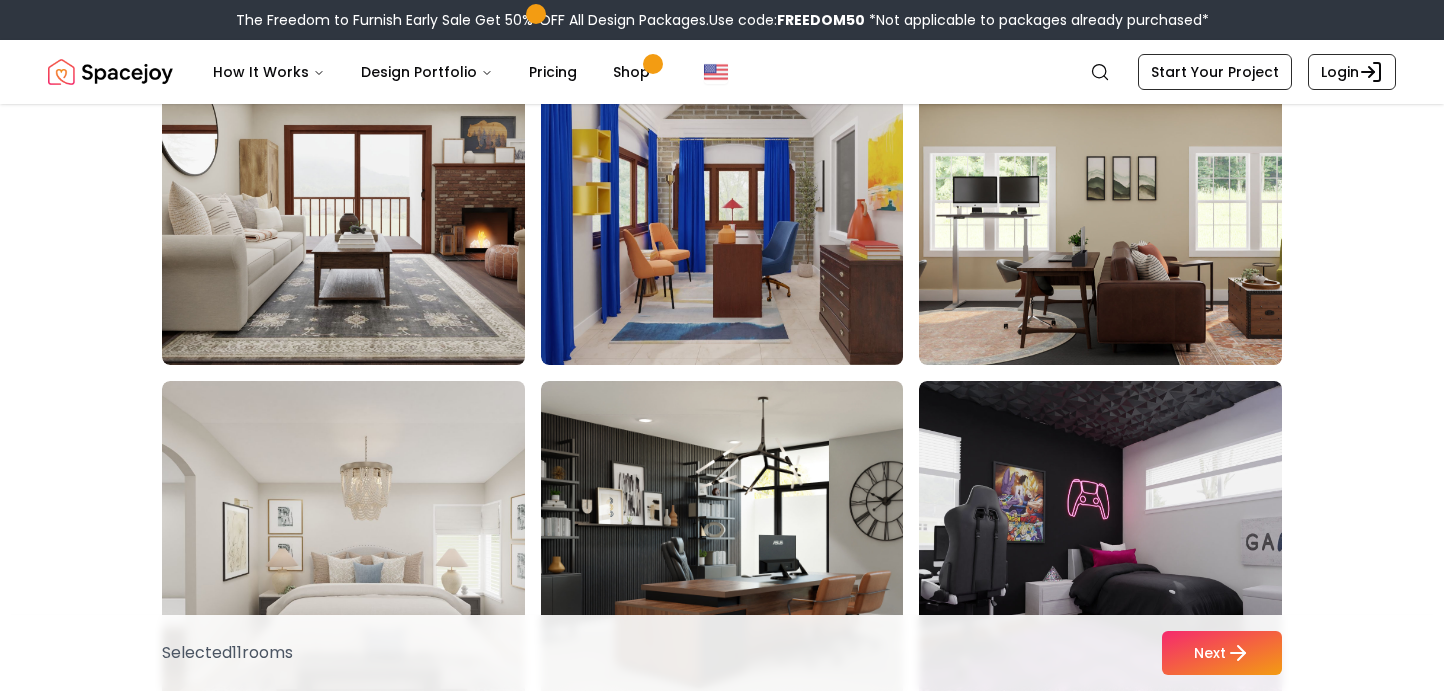 scroll, scrollTop: 3588, scrollLeft: 0, axis: vertical 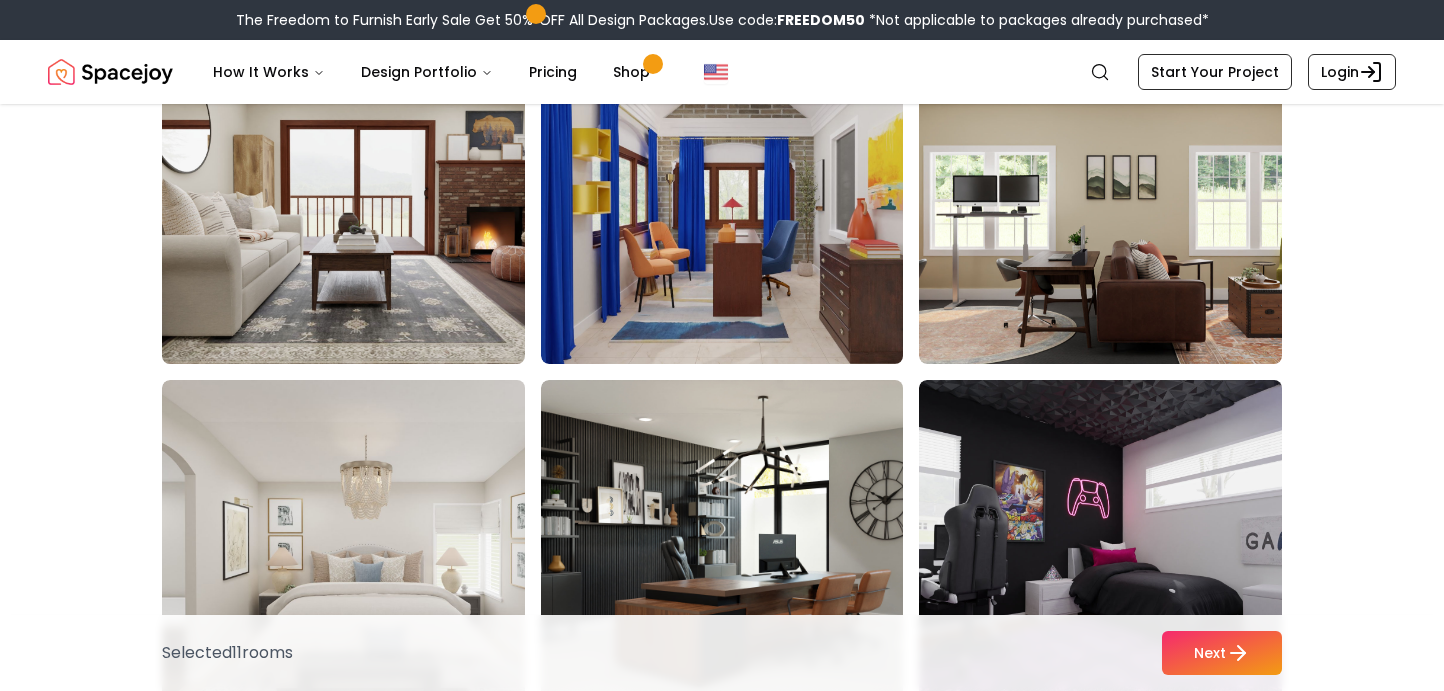 click at bounding box center (362, 204) 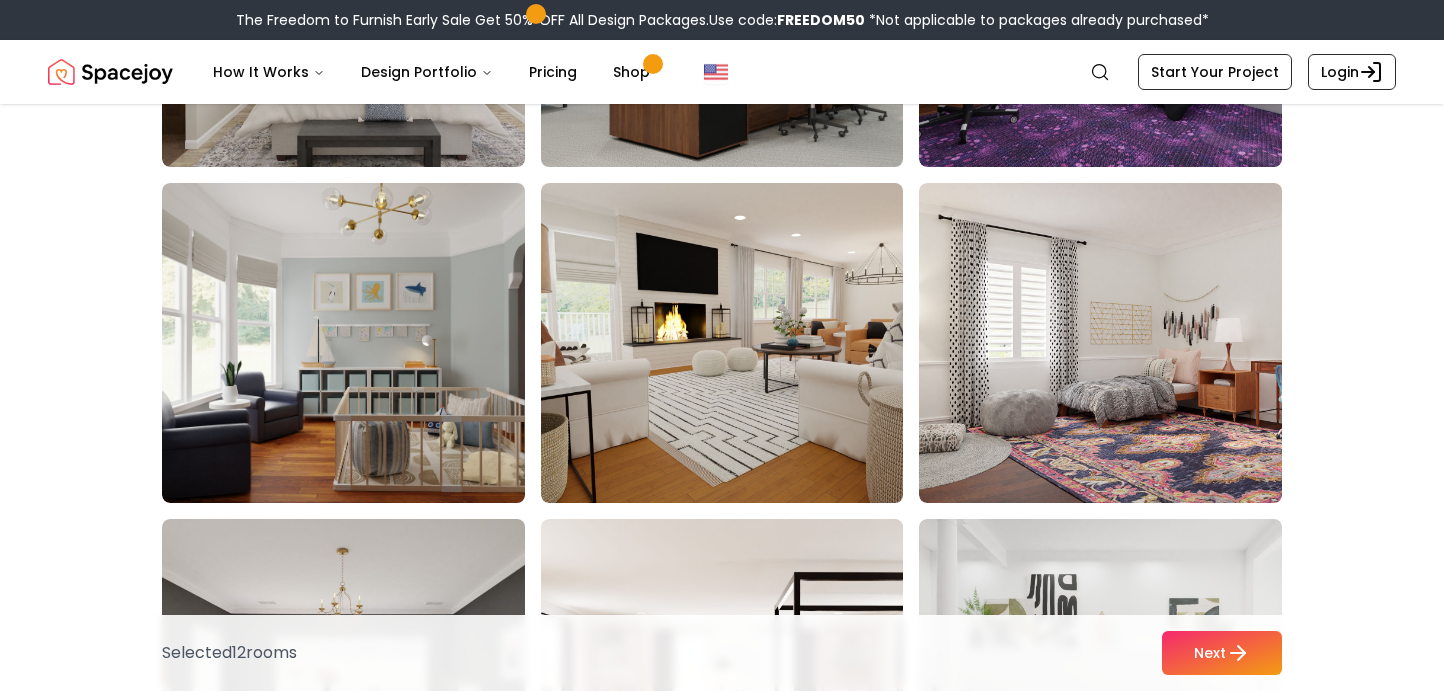 scroll, scrollTop: 4175, scrollLeft: 0, axis: vertical 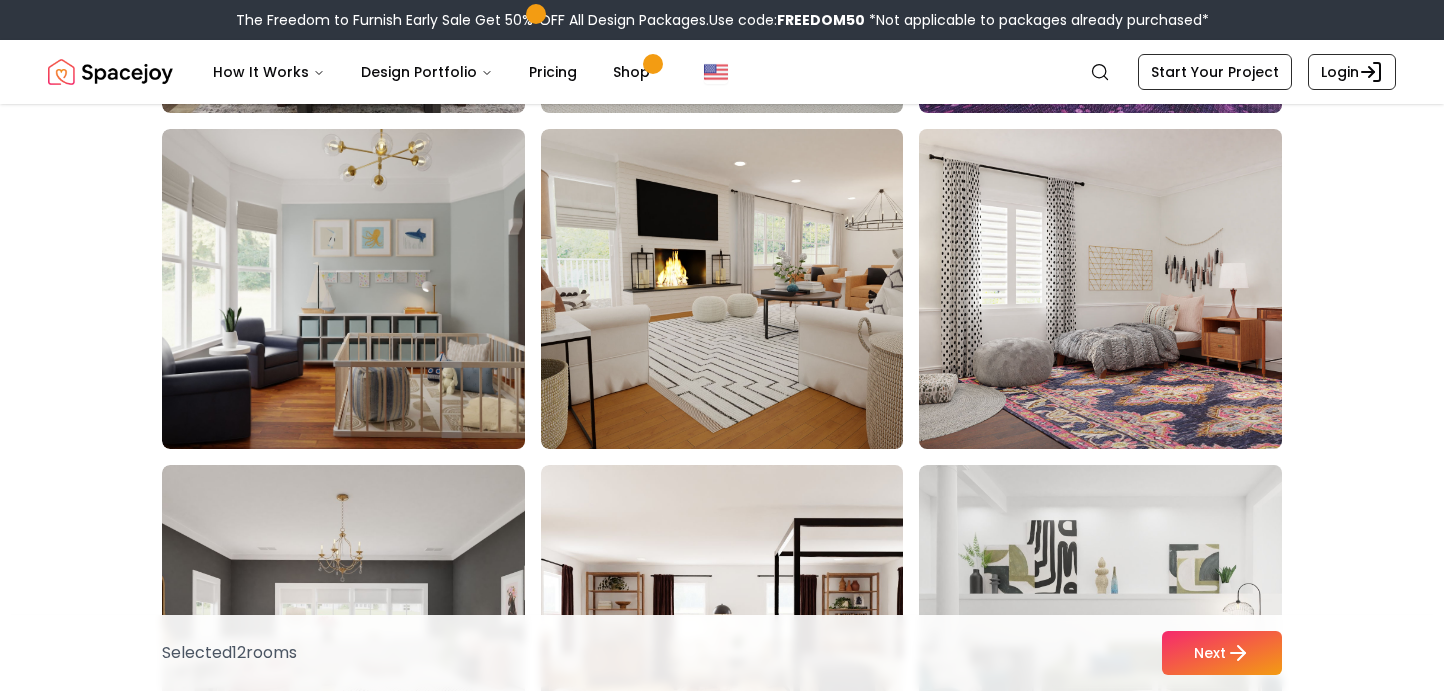 click at bounding box center (1119, 289) 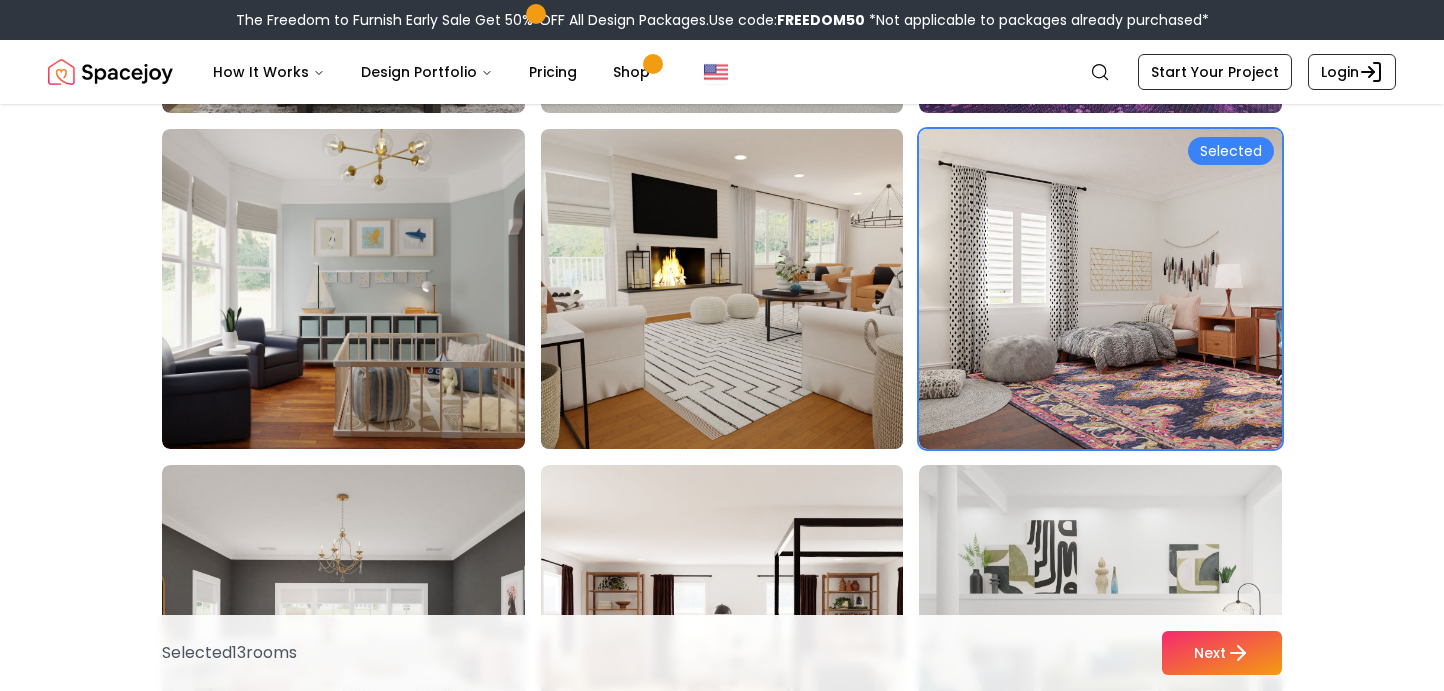click at bounding box center (741, 289) 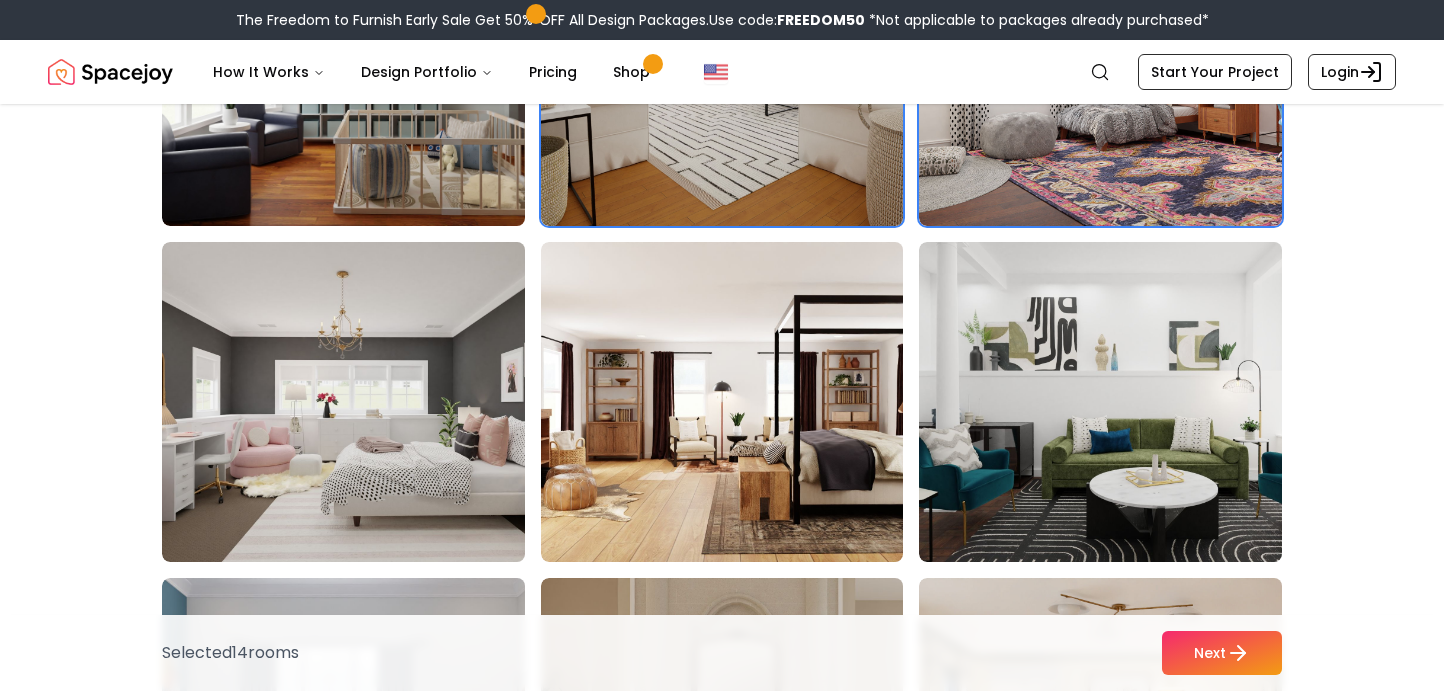 scroll, scrollTop: 4456, scrollLeft: 0, axis: vertical 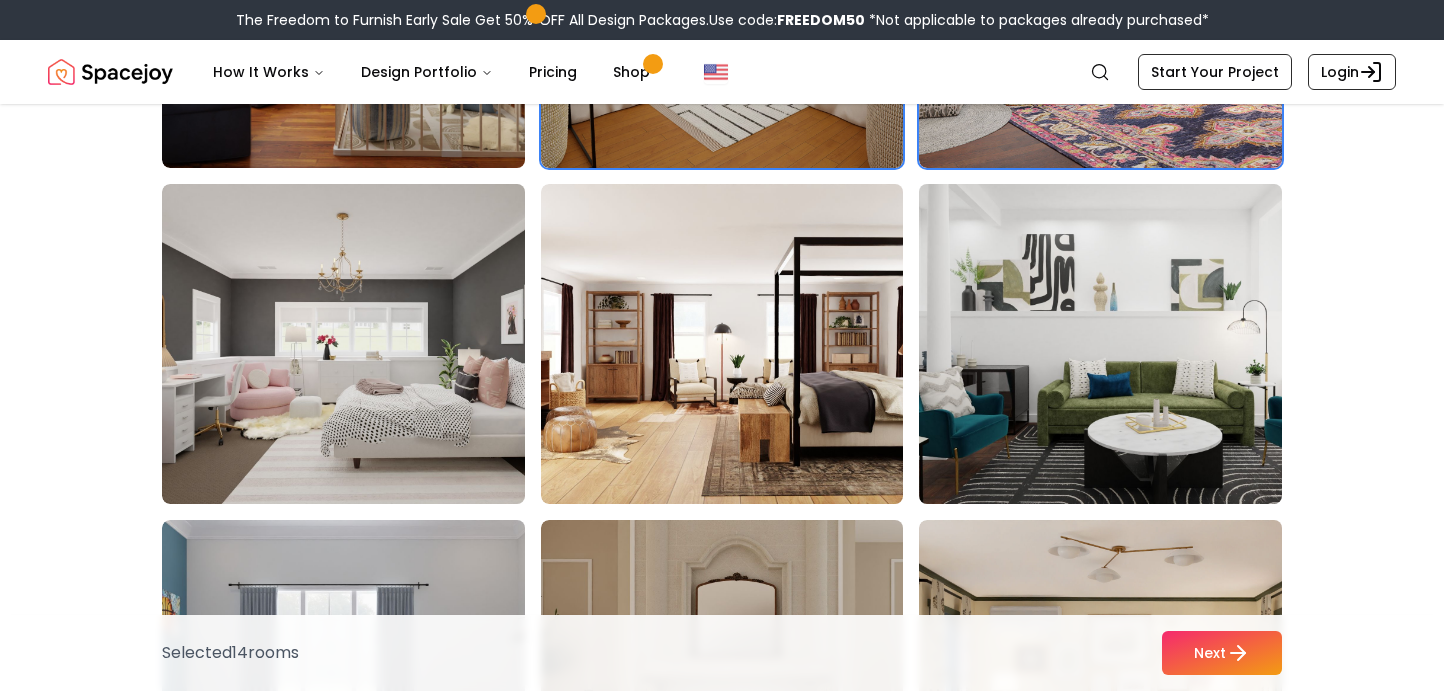 click at bounding box center [1119, 344] 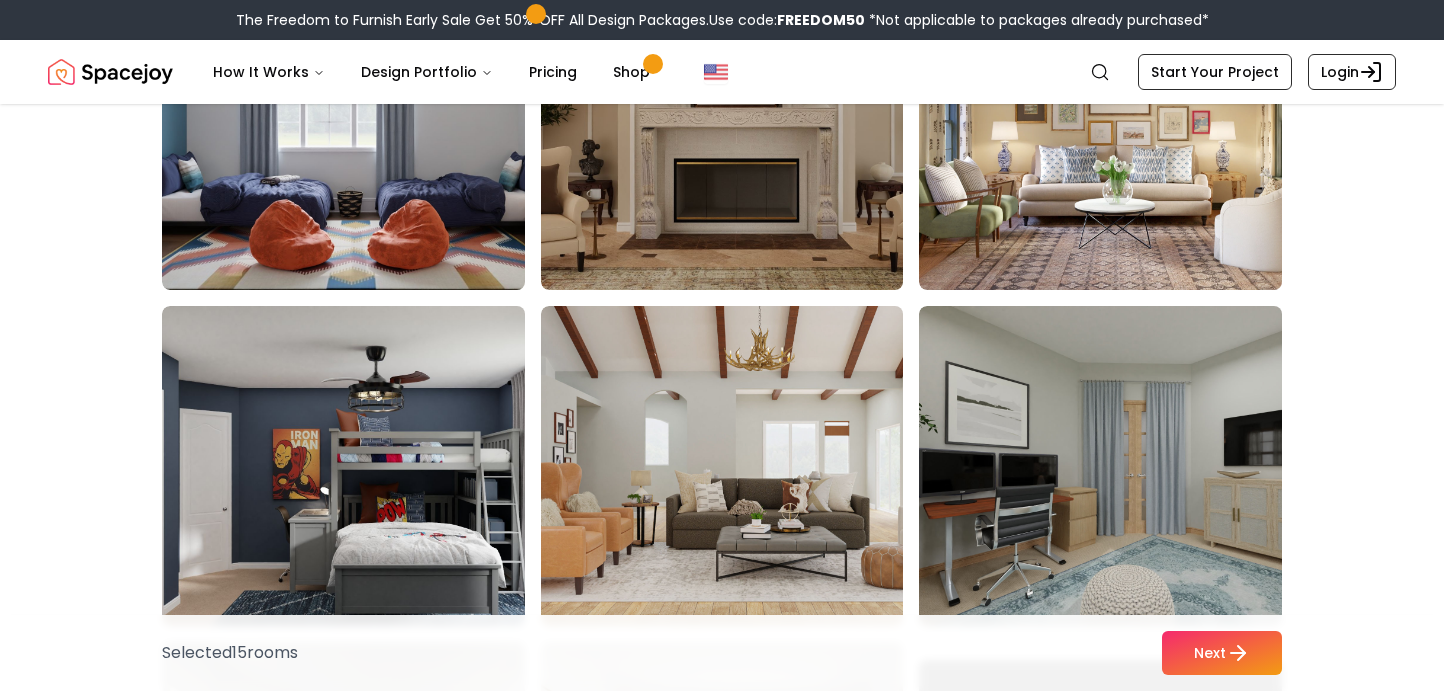 scroll, scrollTop: 5005, scrollLeft: 0, axis: vertical 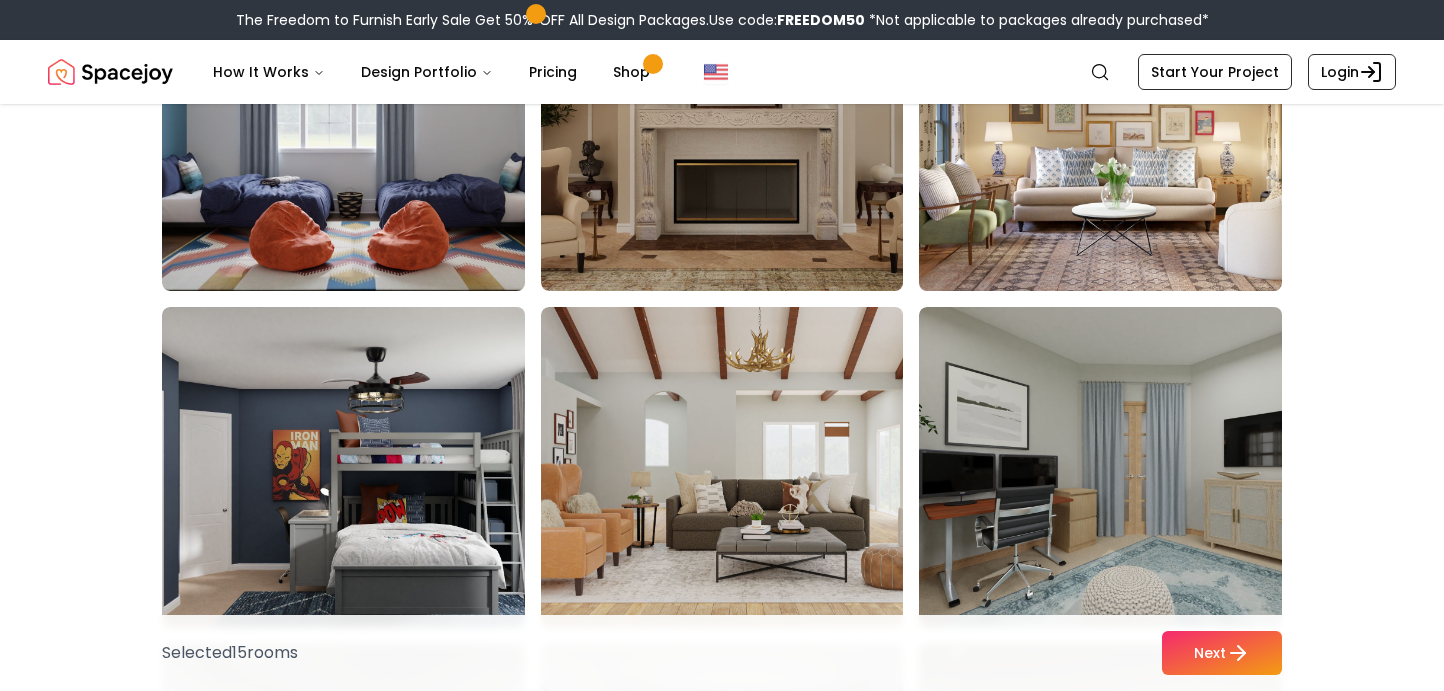 click at bounding box center (1119, 131) 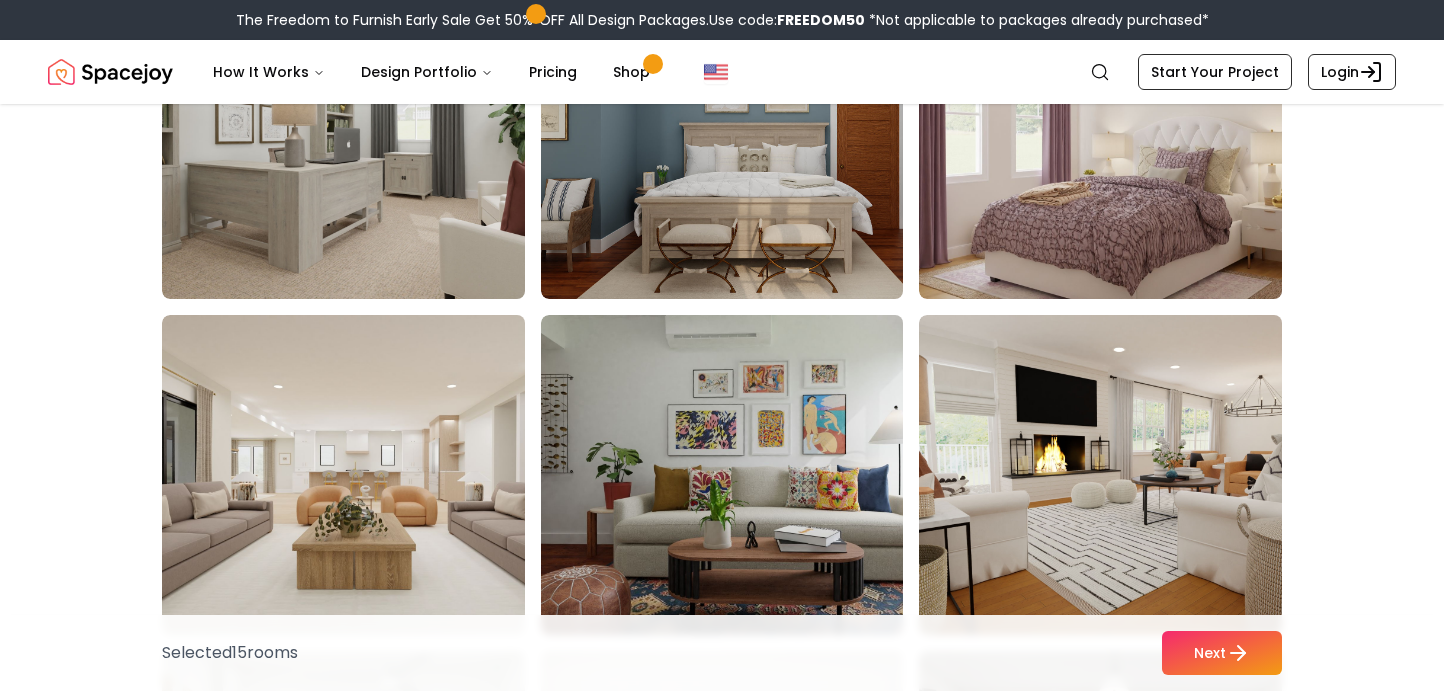 scroll, scrollTop: 6069, scrollLeft: 0, axis: vertical 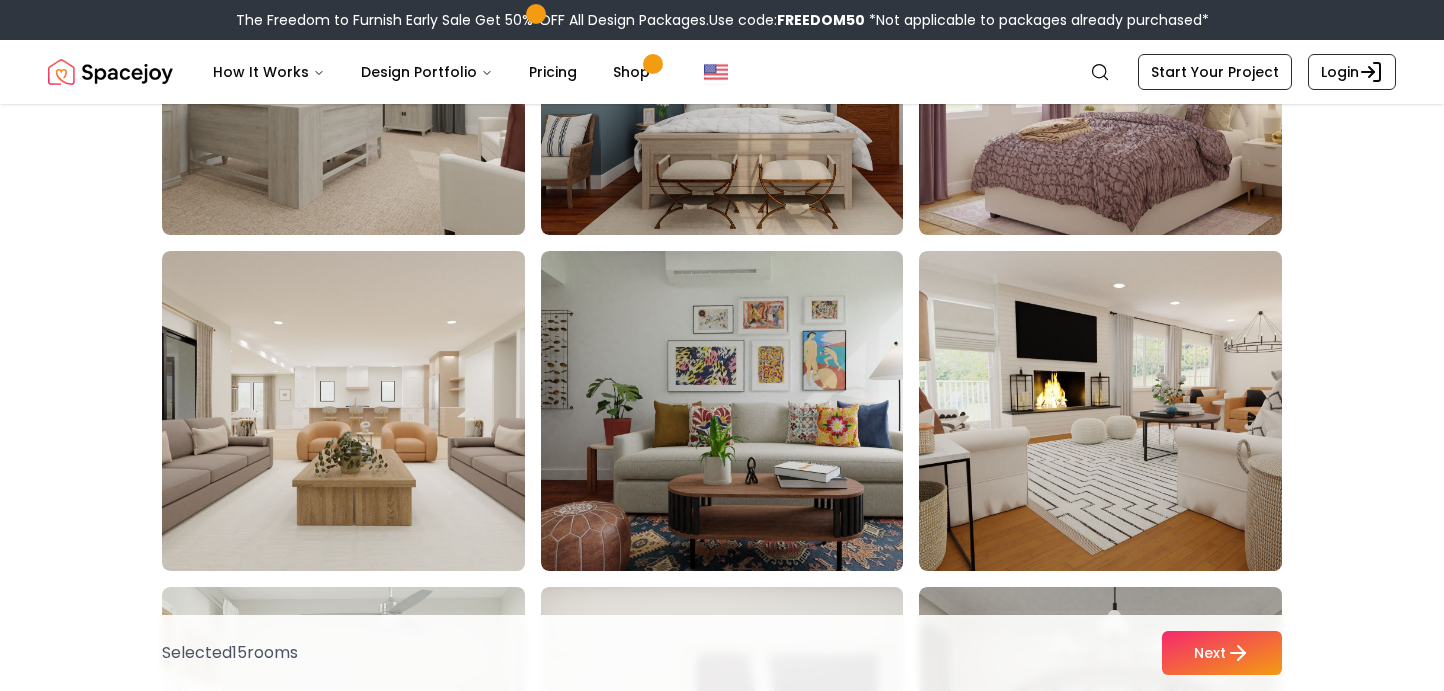 click at bounding box center [741, 411] 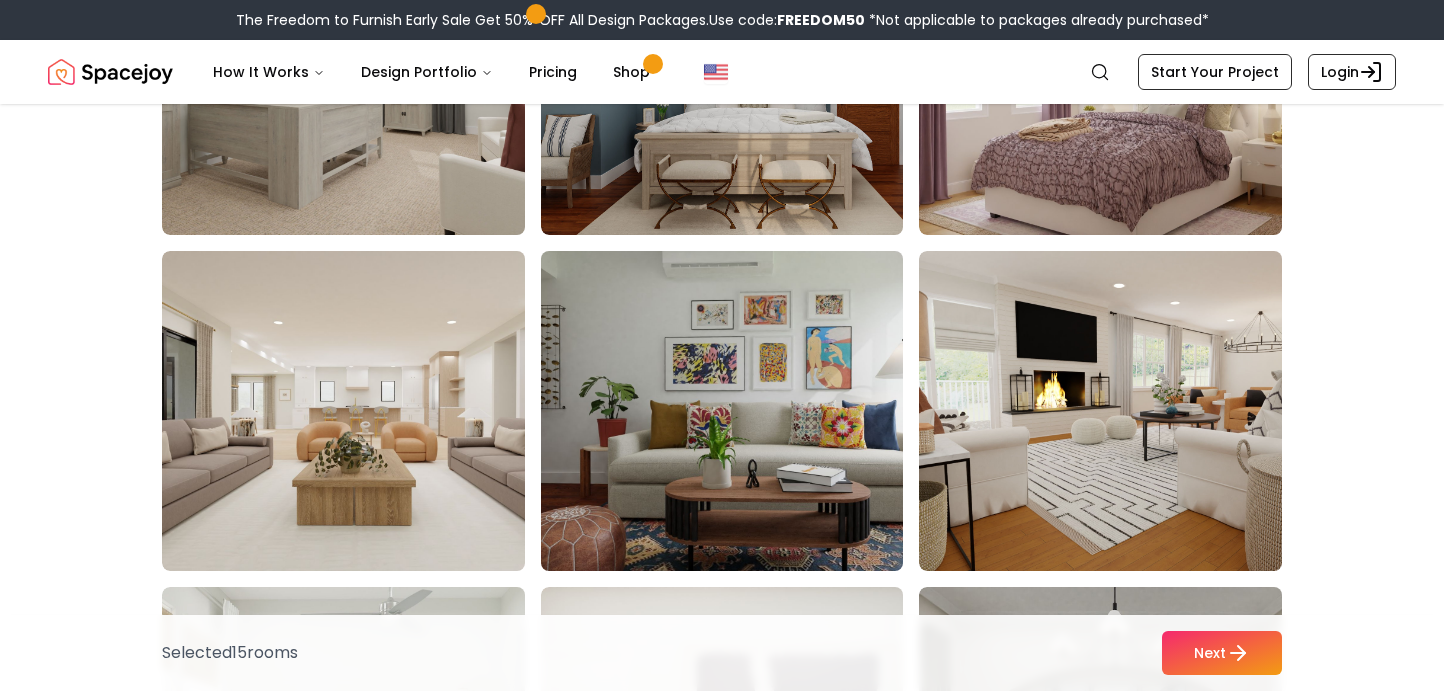 click at bounding box center (741, 411) 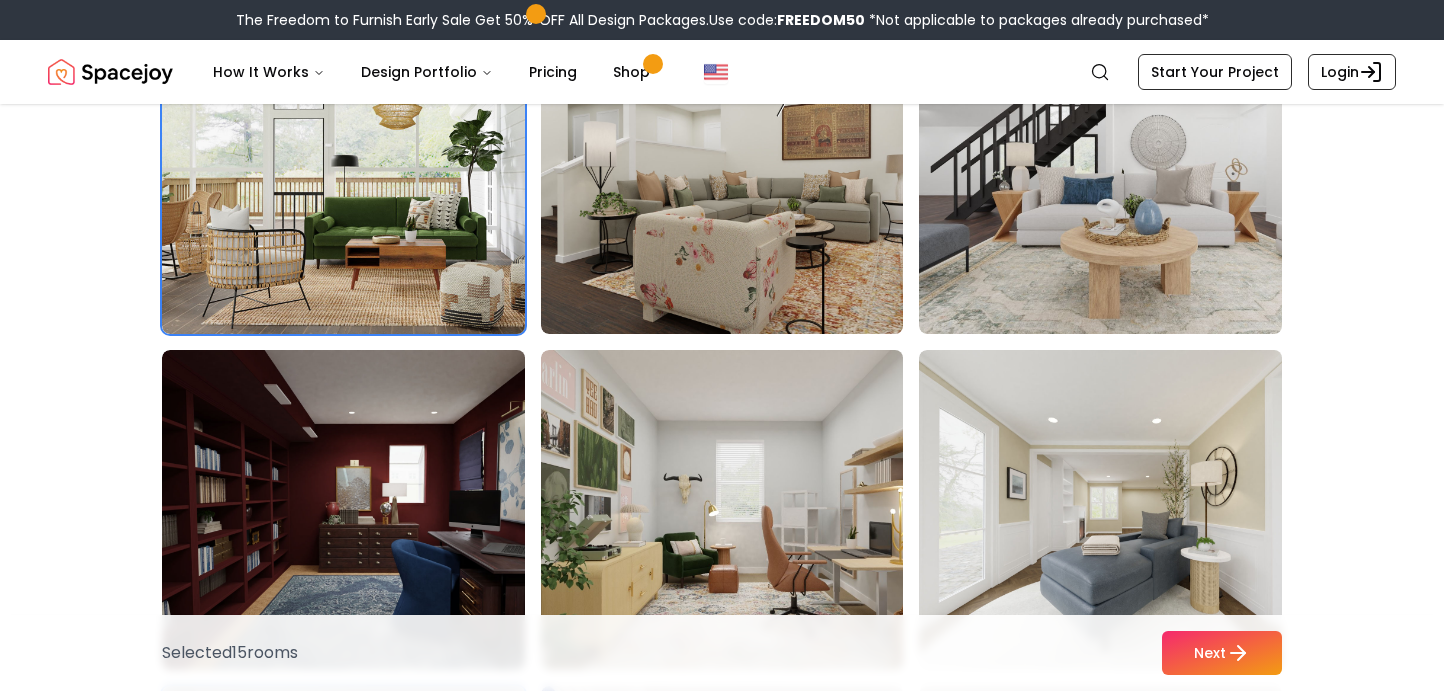 scroll, scrollTop: 4321, scrollLeft: 0, axis: vertical 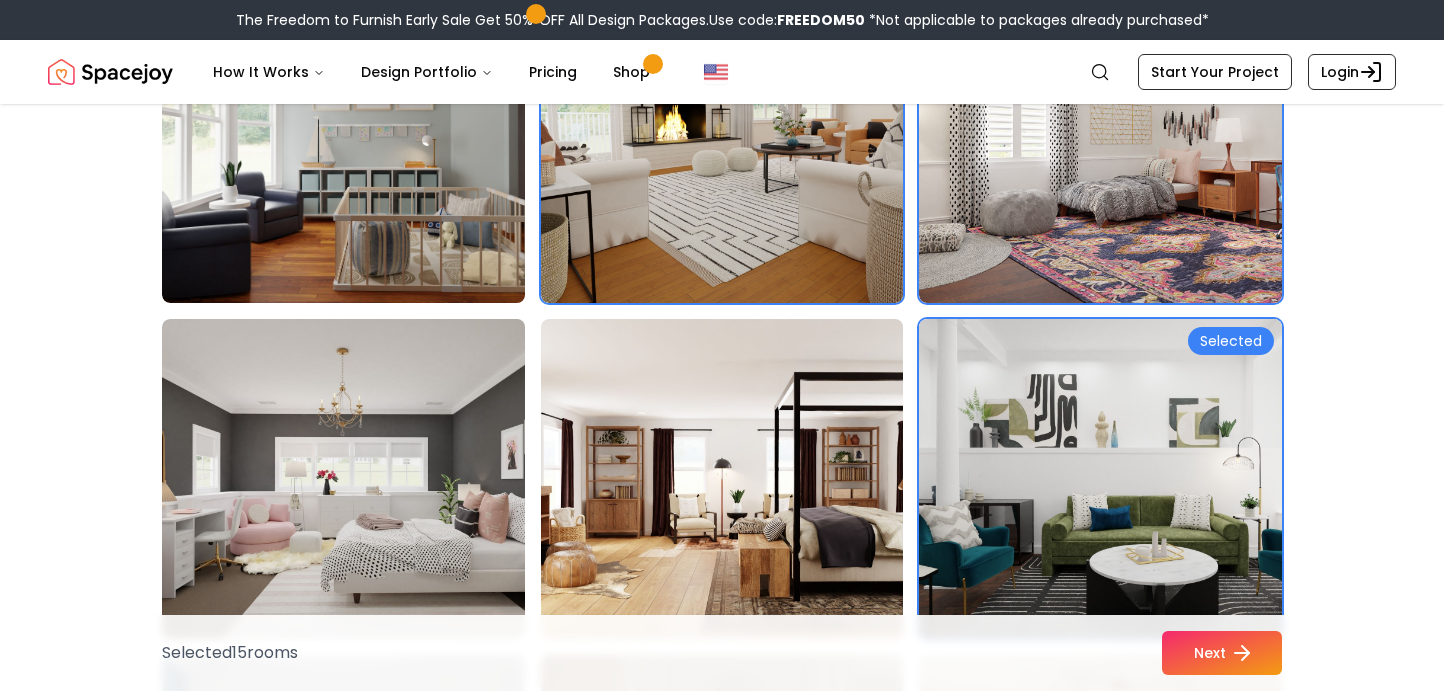 click on "Next" at bounding box center (1222, 653) 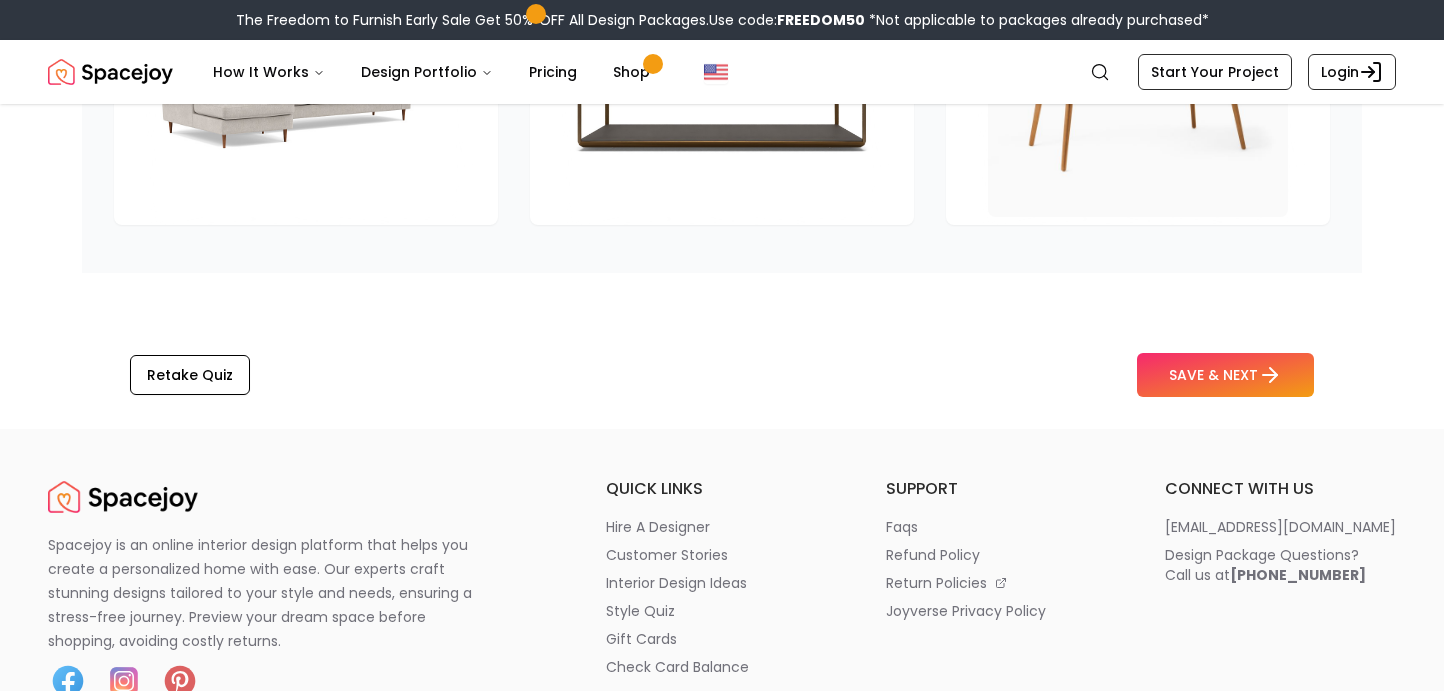 scroll, scrollTop: 3226, scrollLeft: 0, axis: vertical 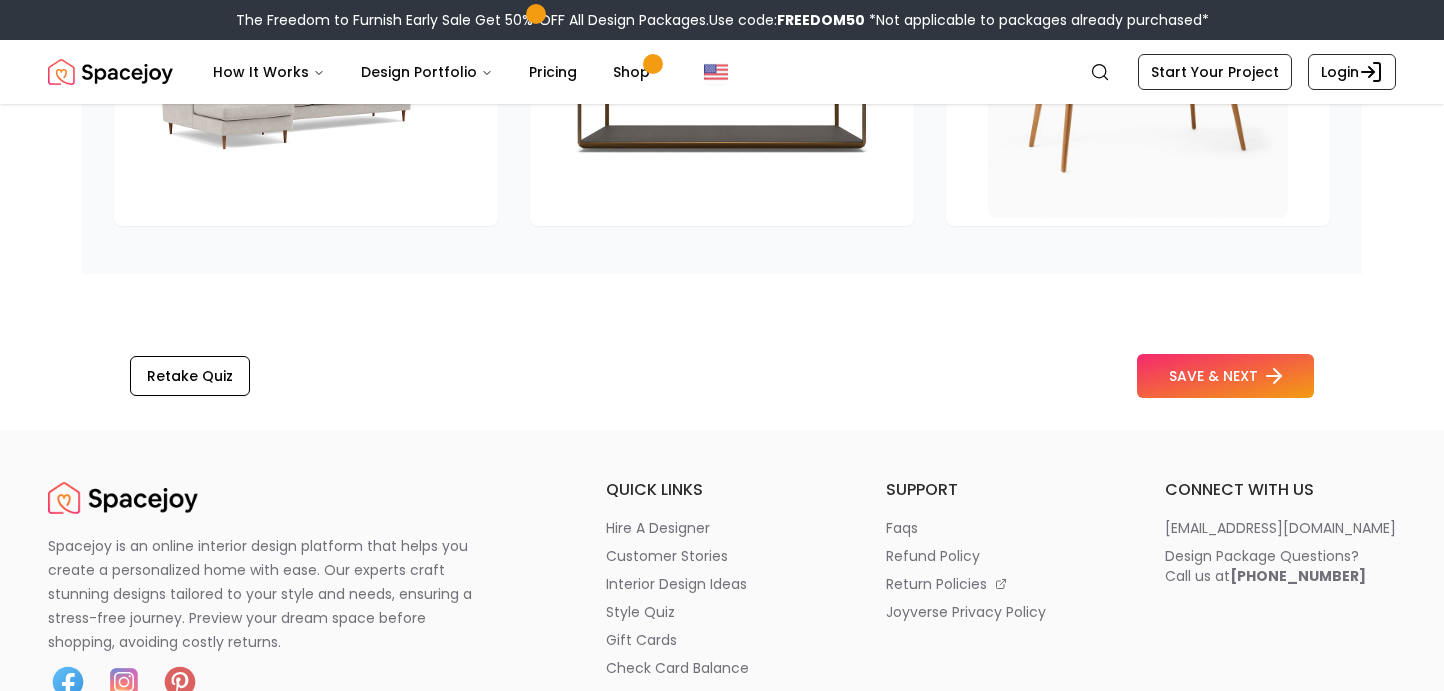 click on "SAVE & NEXT" at bounding box center (1225, 376) 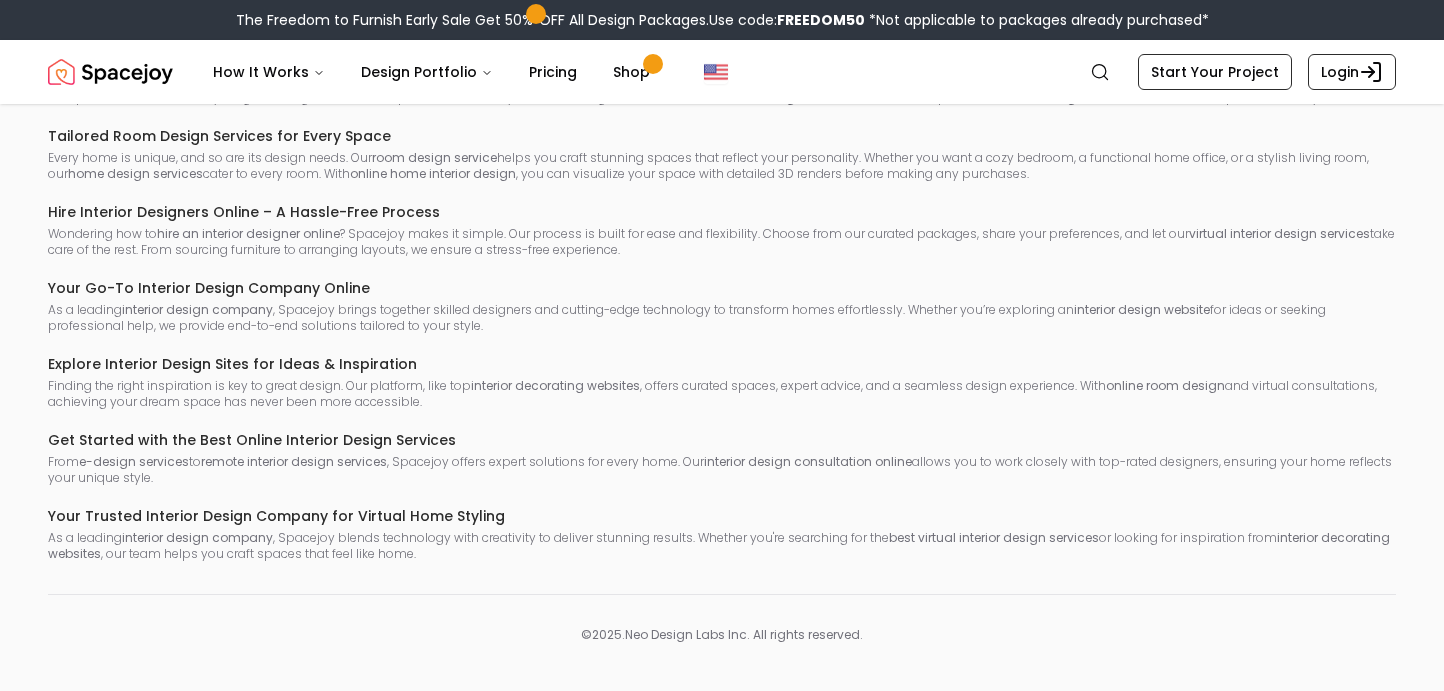 scroll, scrollTop: 0, scrollLeft: 0, axis: both 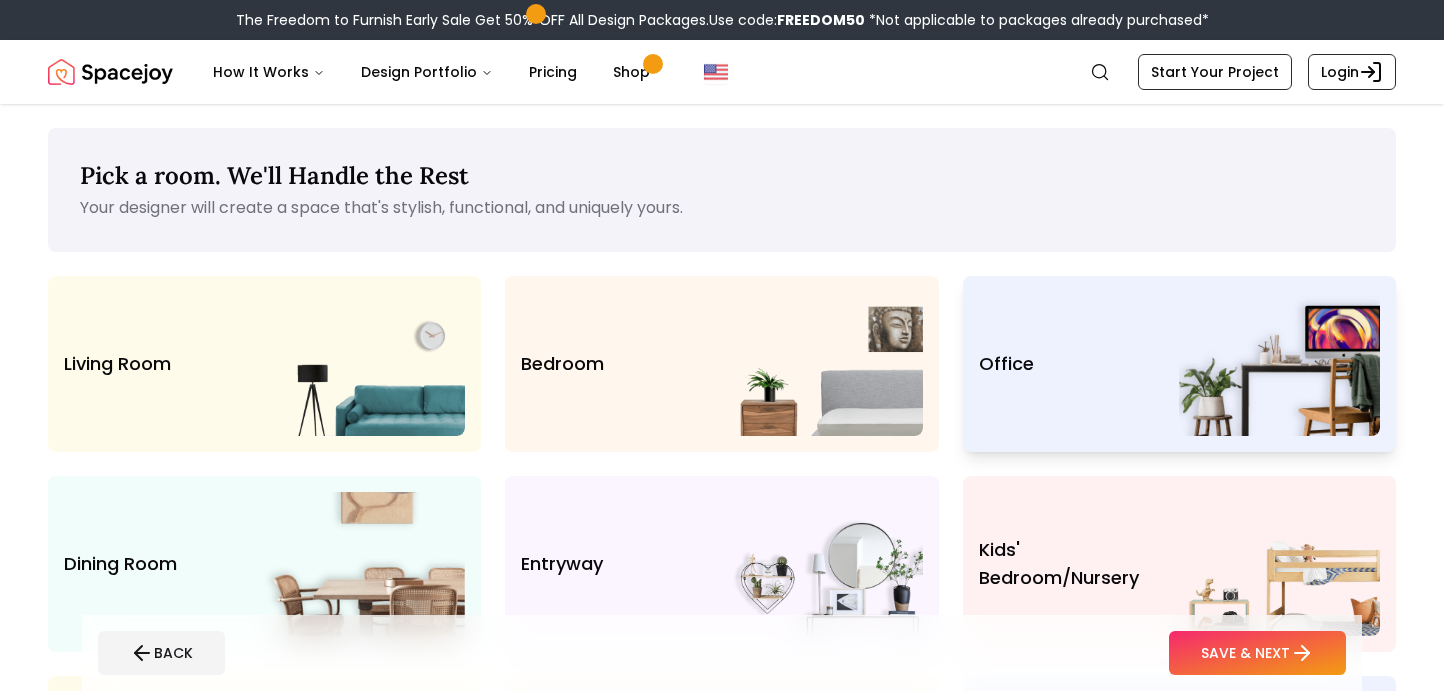 click on "Office" at bounding box center [1179, 364] 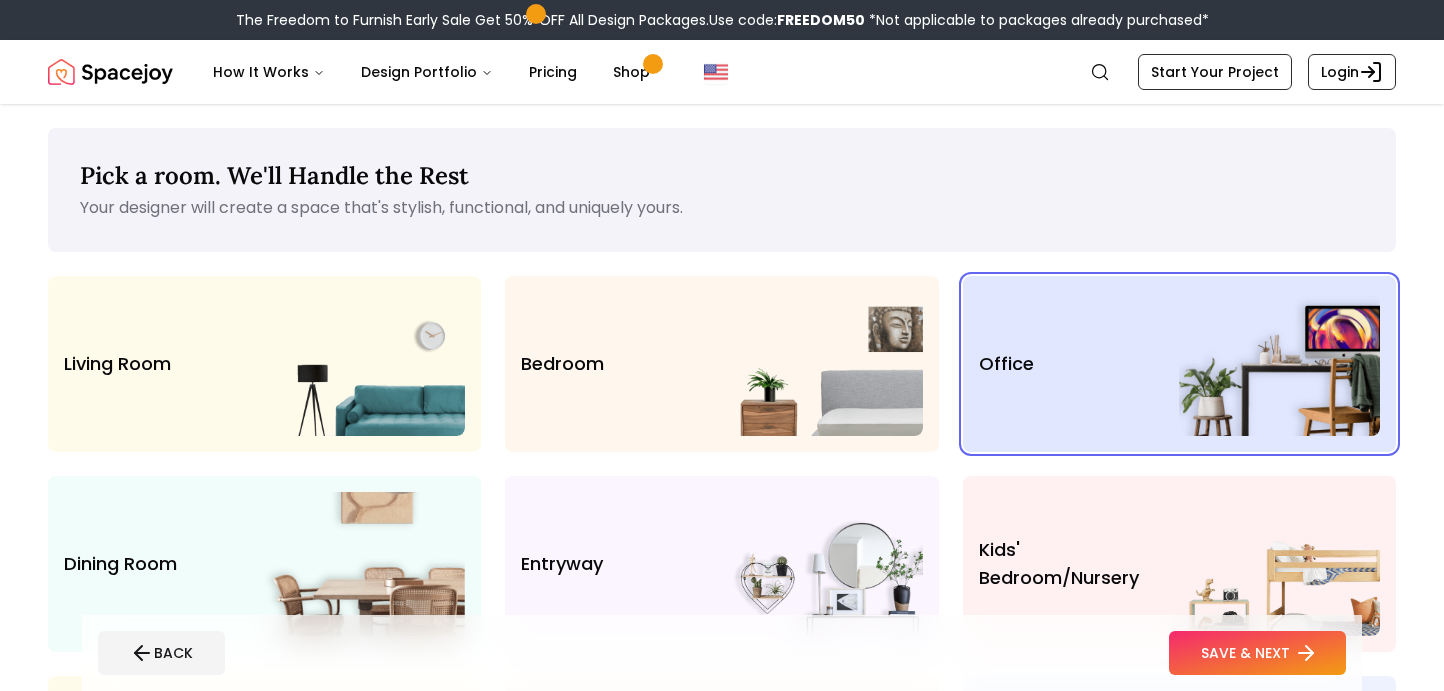 click on "SAVE & NEXT" at bounding box center (1257, 653) 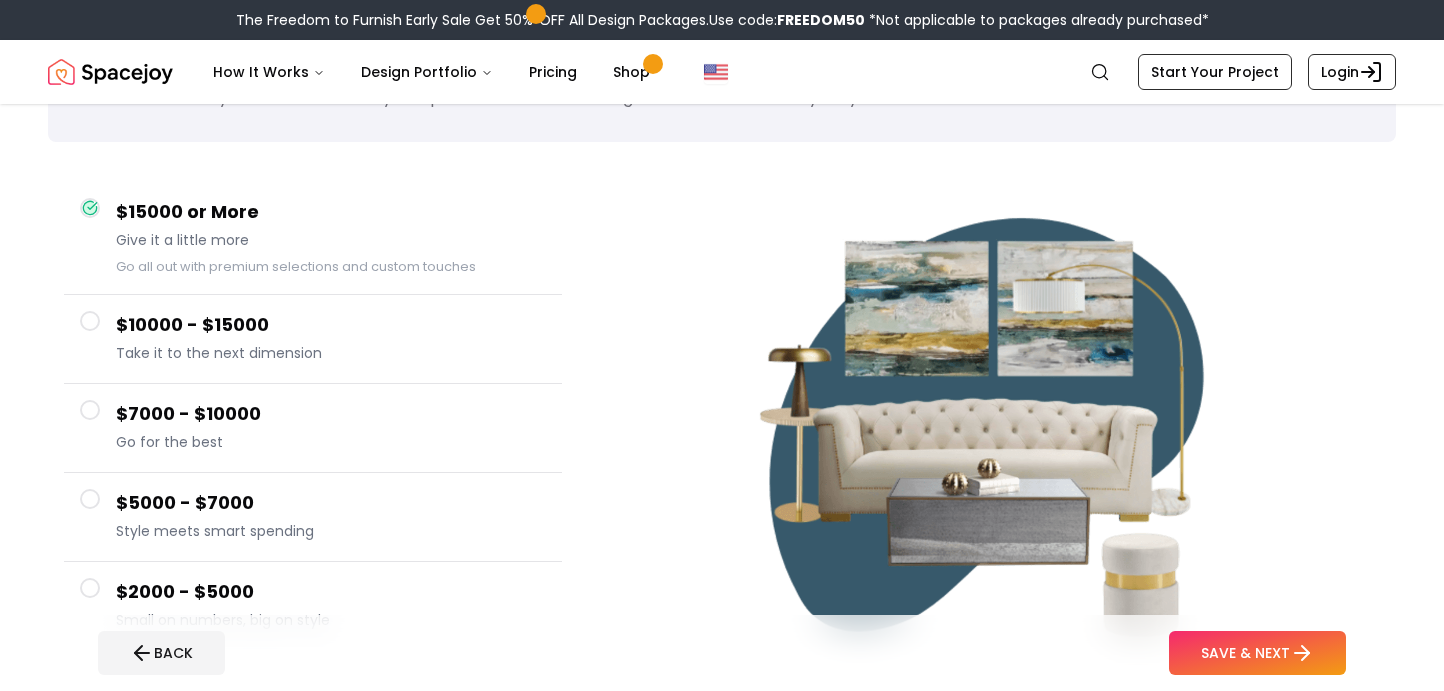 scroll, scrollTop: 87, scrollLeft: 0, axis: vertical 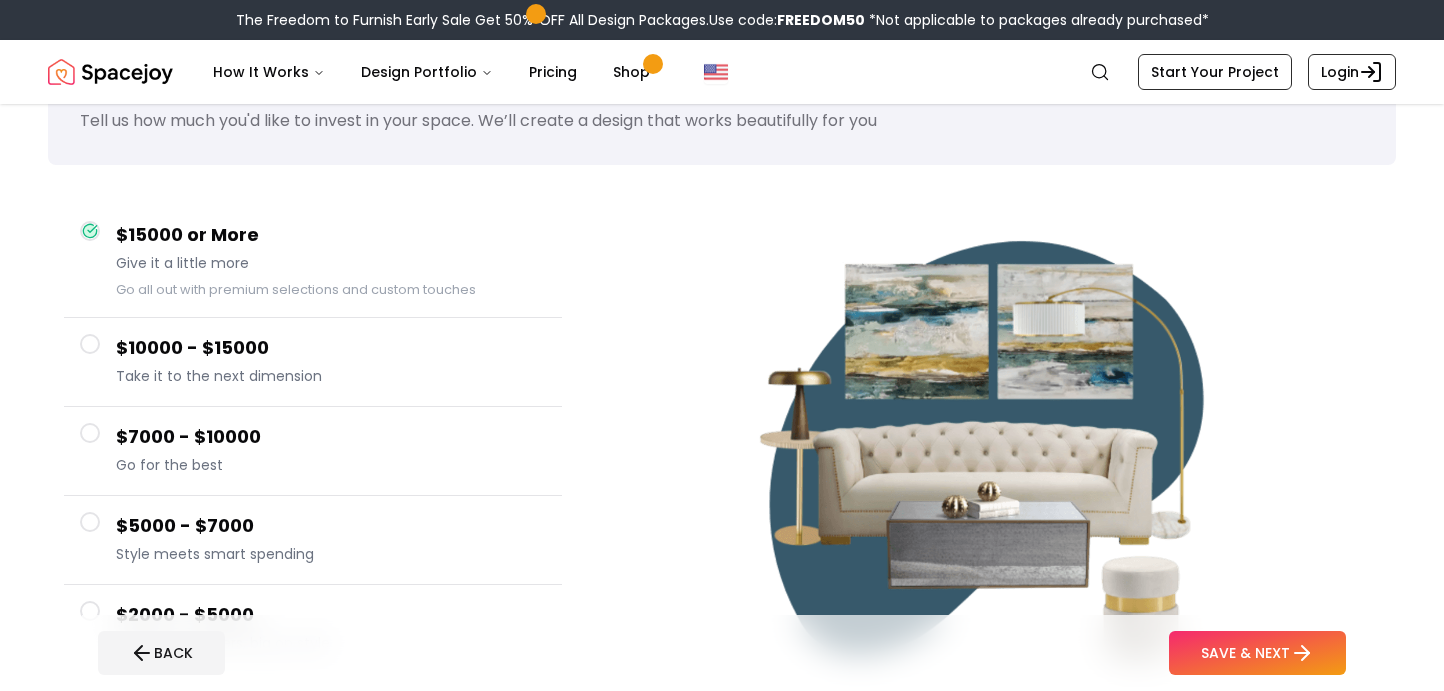 click on "$7000 - $10000" at bounding box center (331, 437) 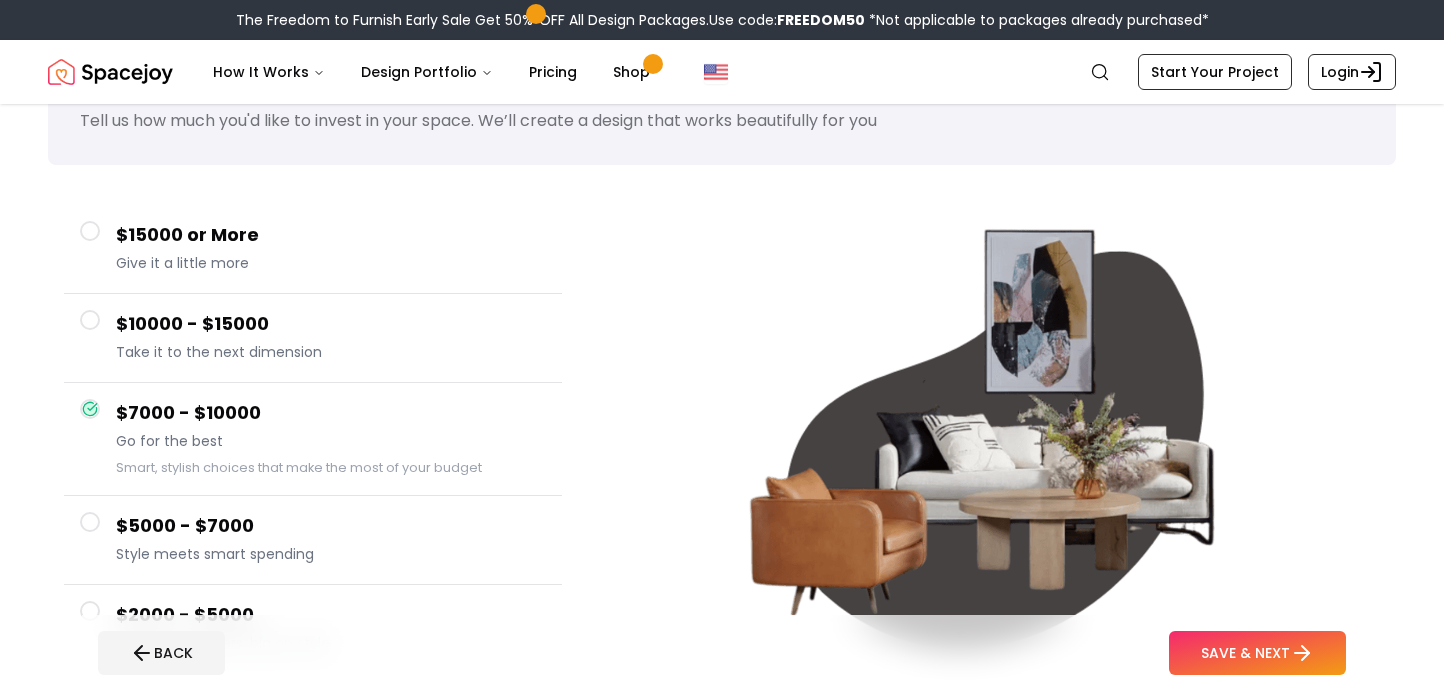 click on "$10000 - $15000" at bounding box center (331, 324) 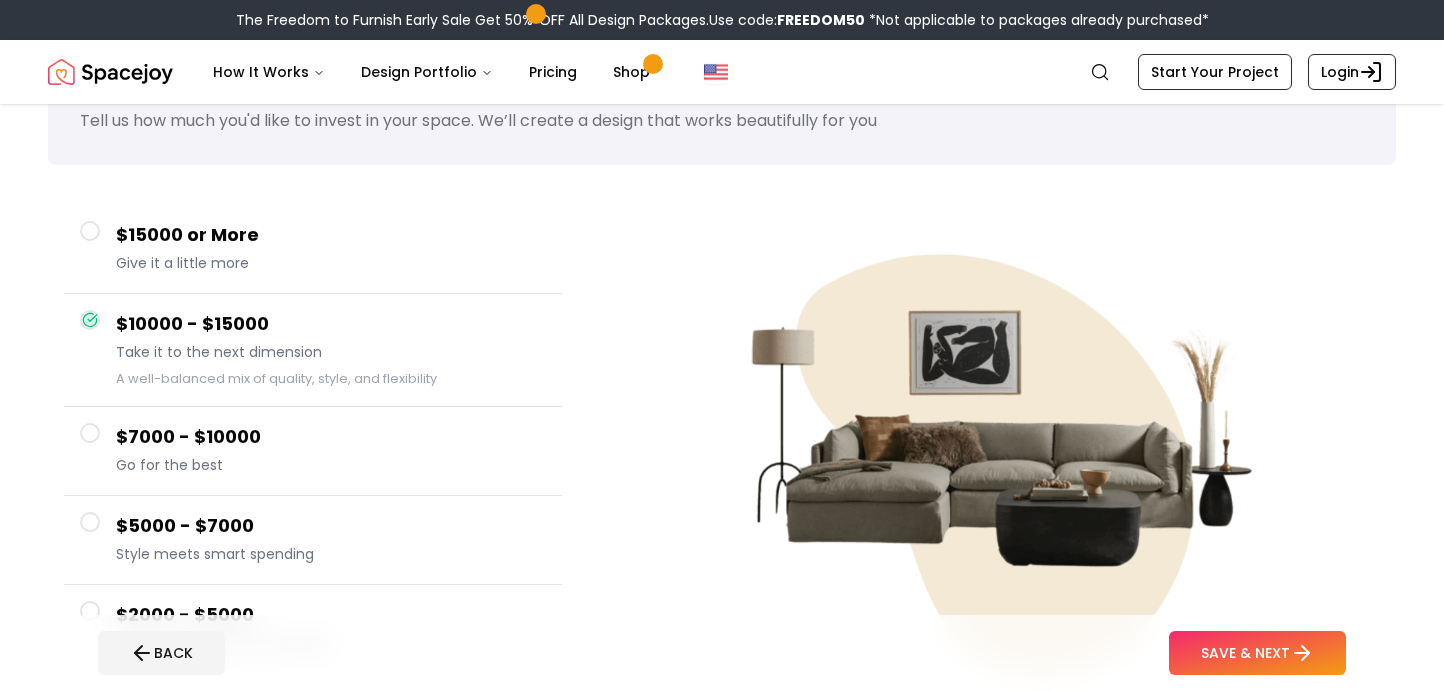 click on "Go for the best" at bounding box center [331, 465] 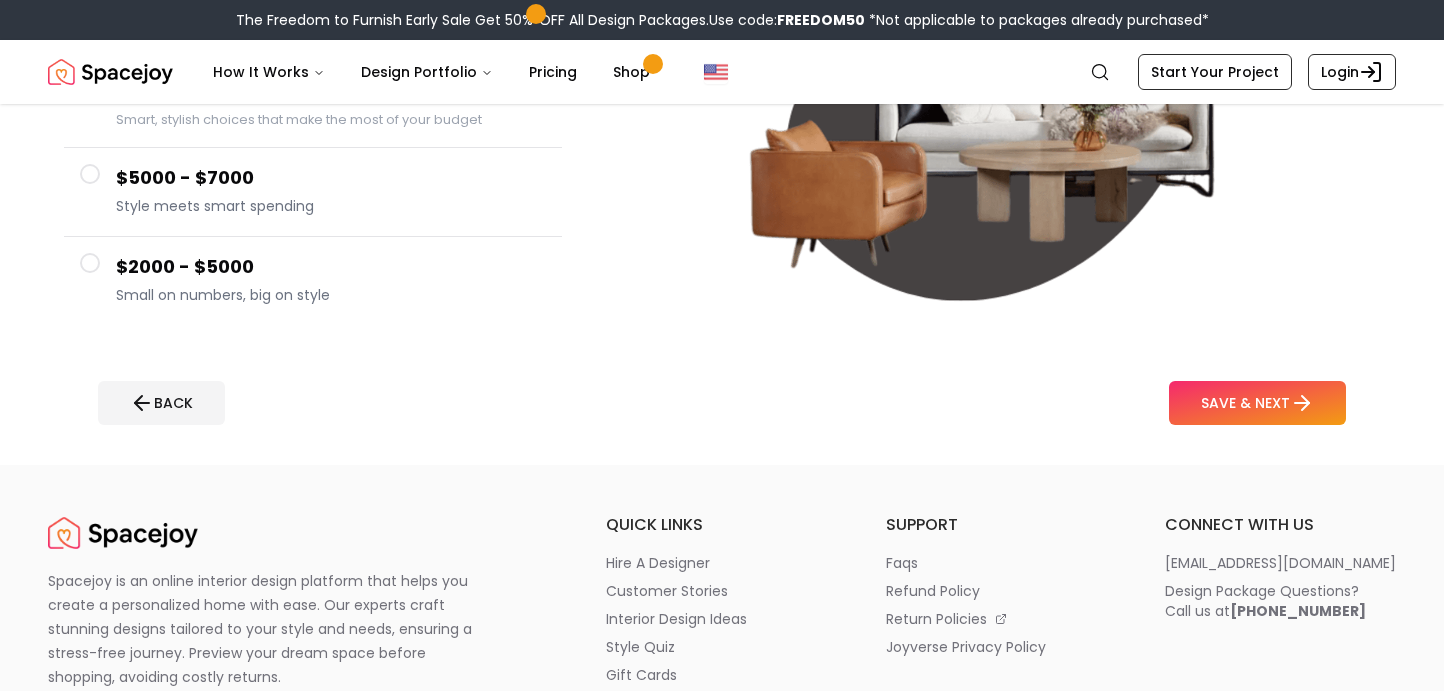 scroll, scrollTop: 430, scrollLeft: 0, axis: vertical 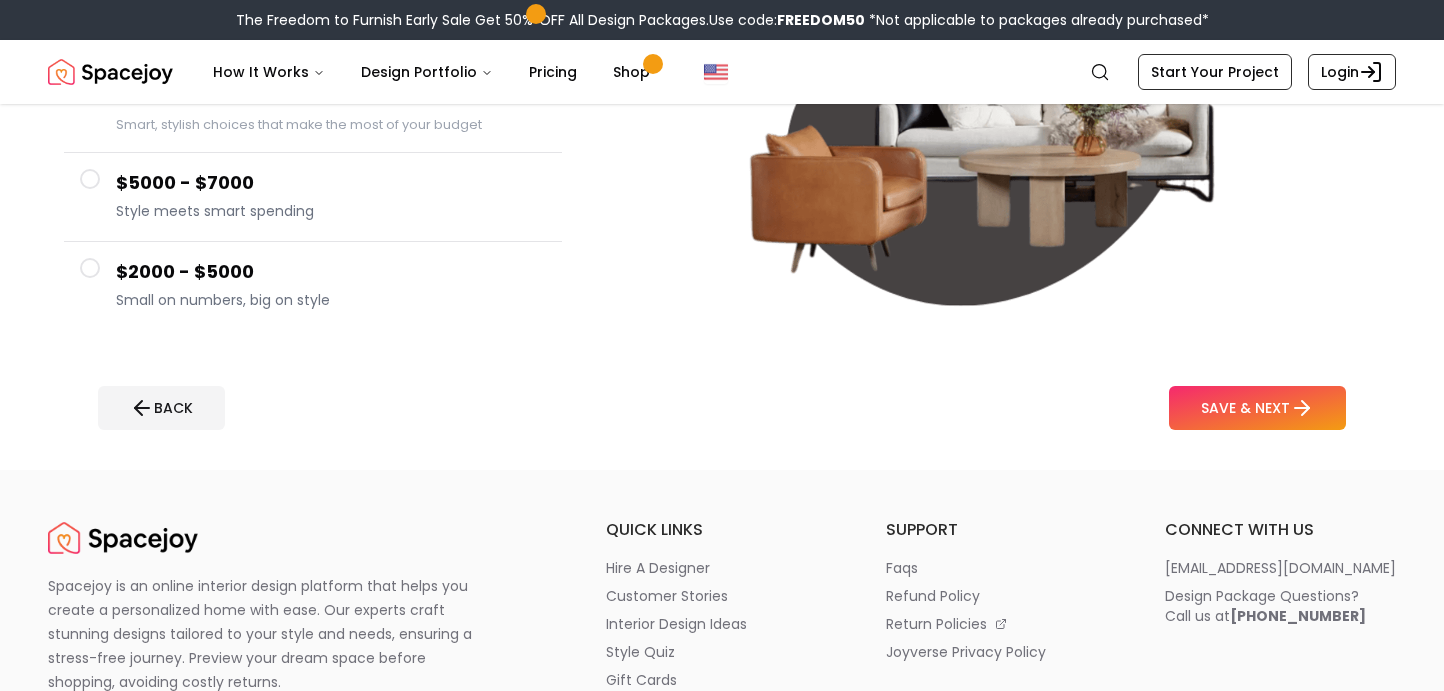 click on "BACK SAVE & NEXT" at bounding box center (722, 408) 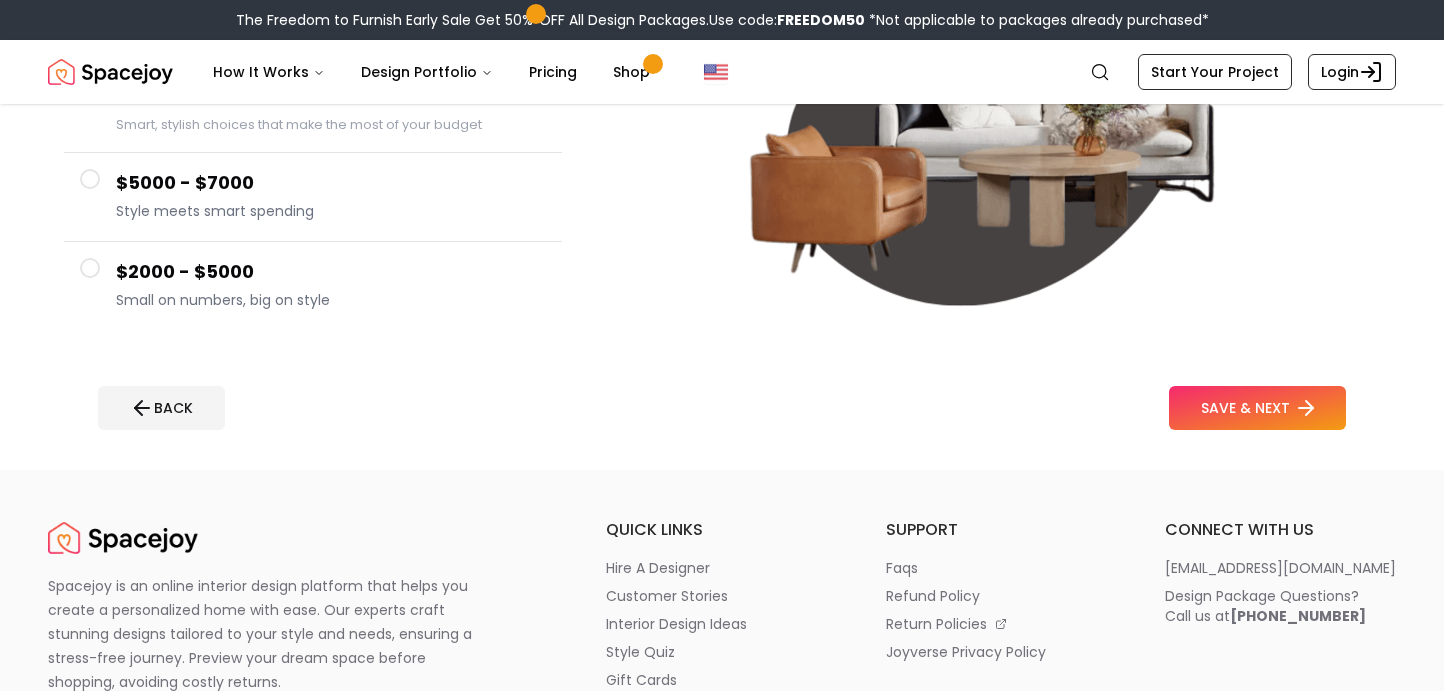 click on "SAVE & NEXT" at bounding box center [1257, 408] 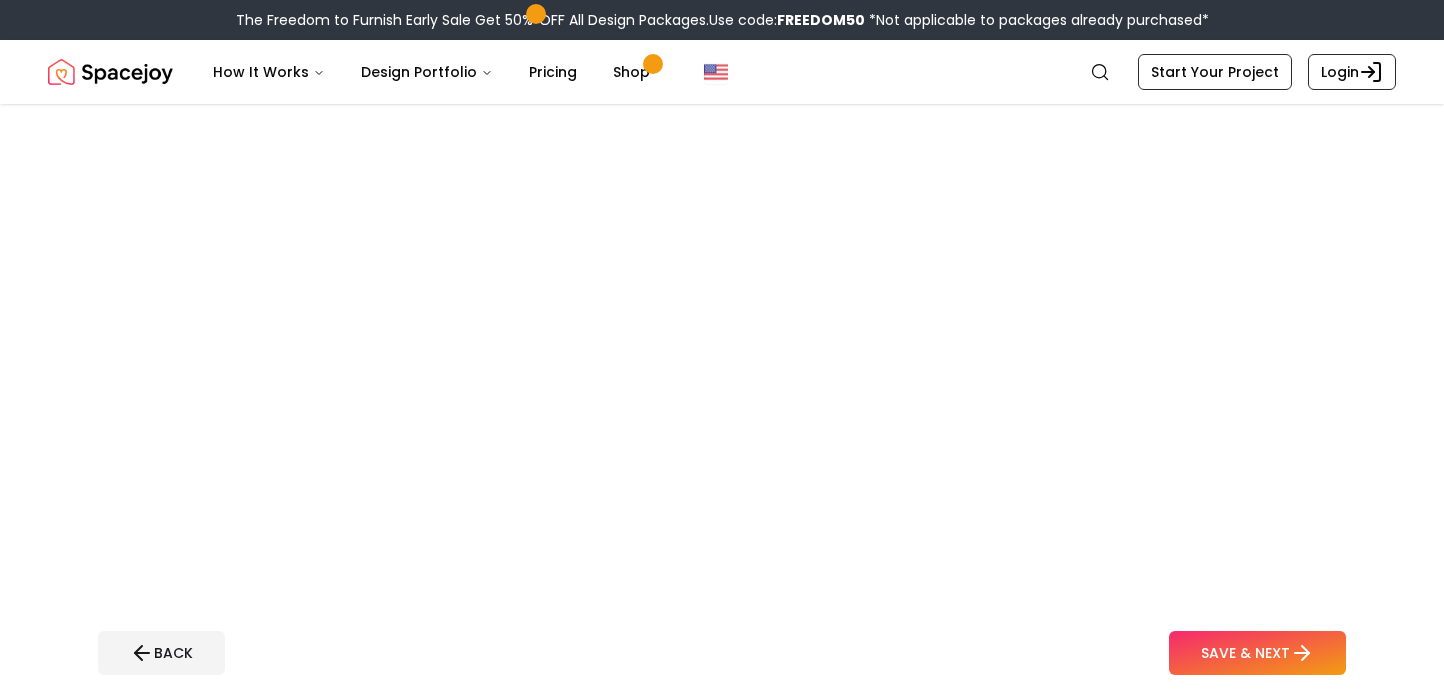 scroll, scrollTop: 0, scrollLeft: 0, axis: both 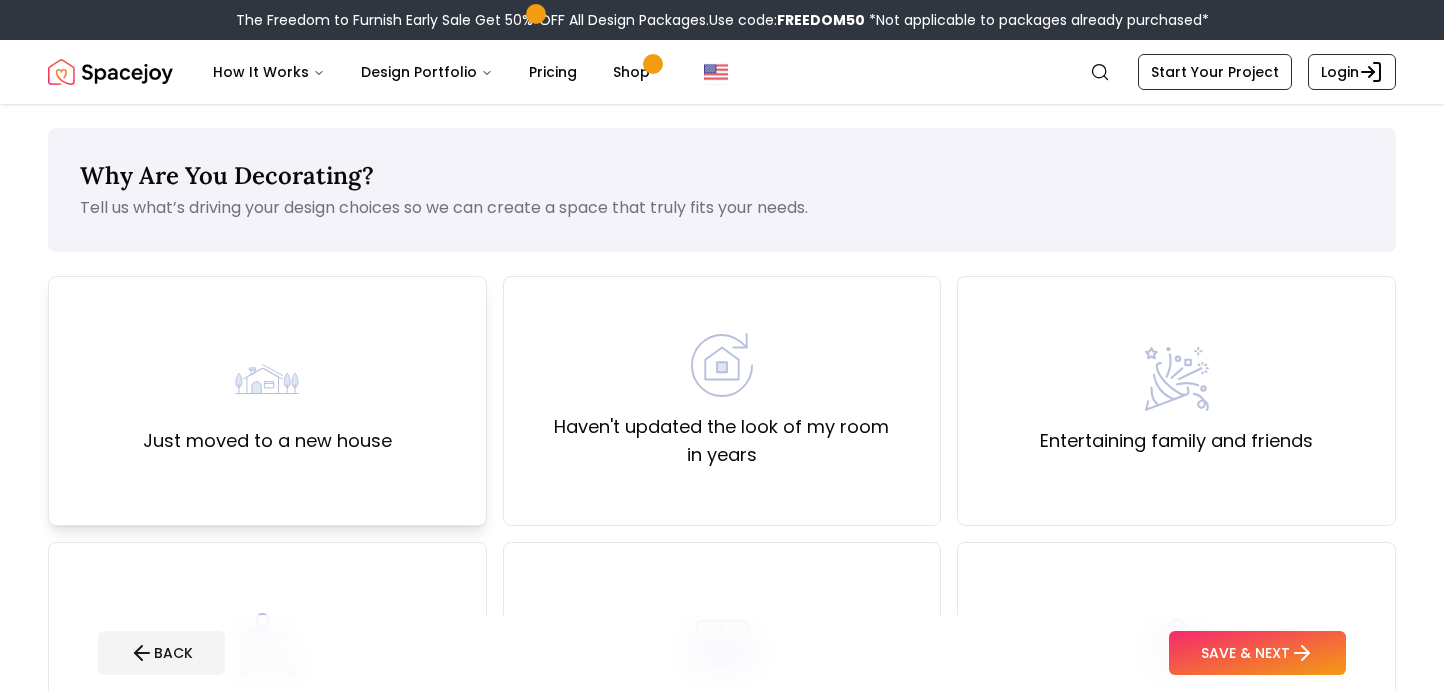 click on "Just moved to a new house" at bounding box center (267, 401) 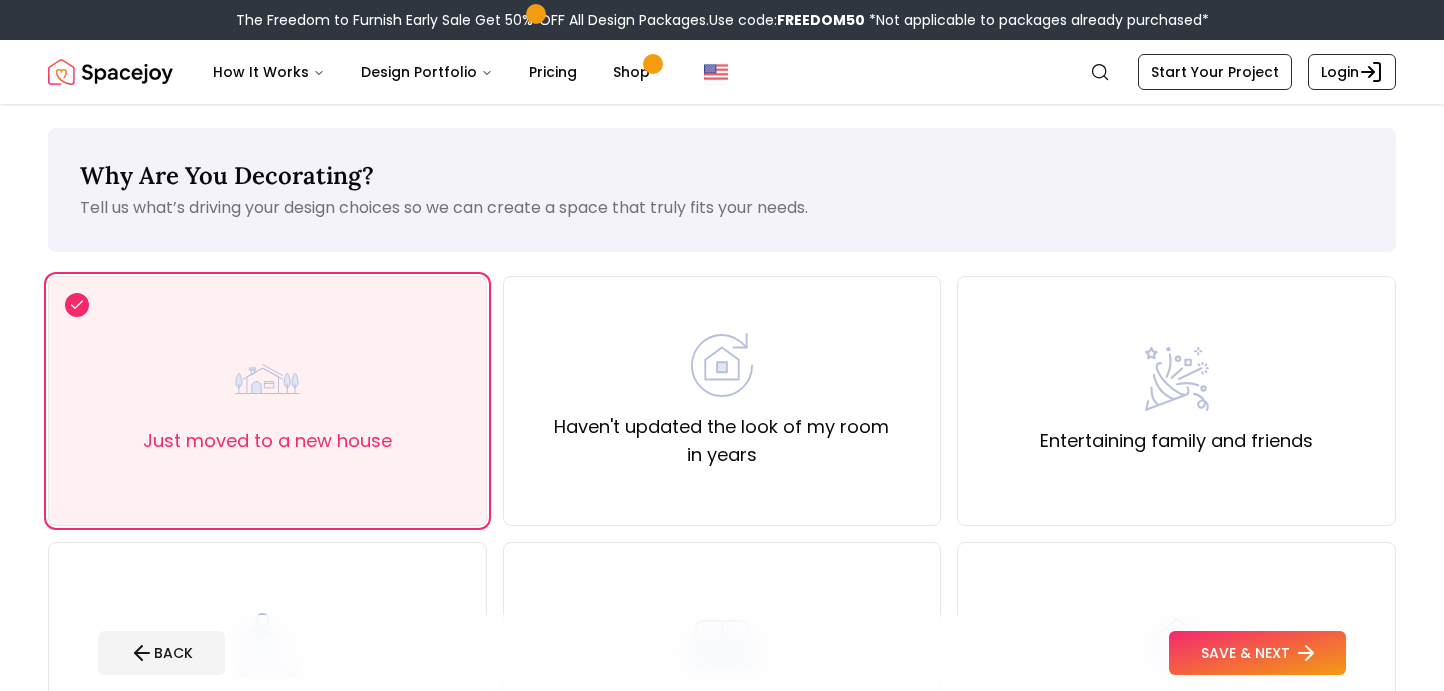 click on "SAVE & NEXT" at bounding box center (1257, 653) 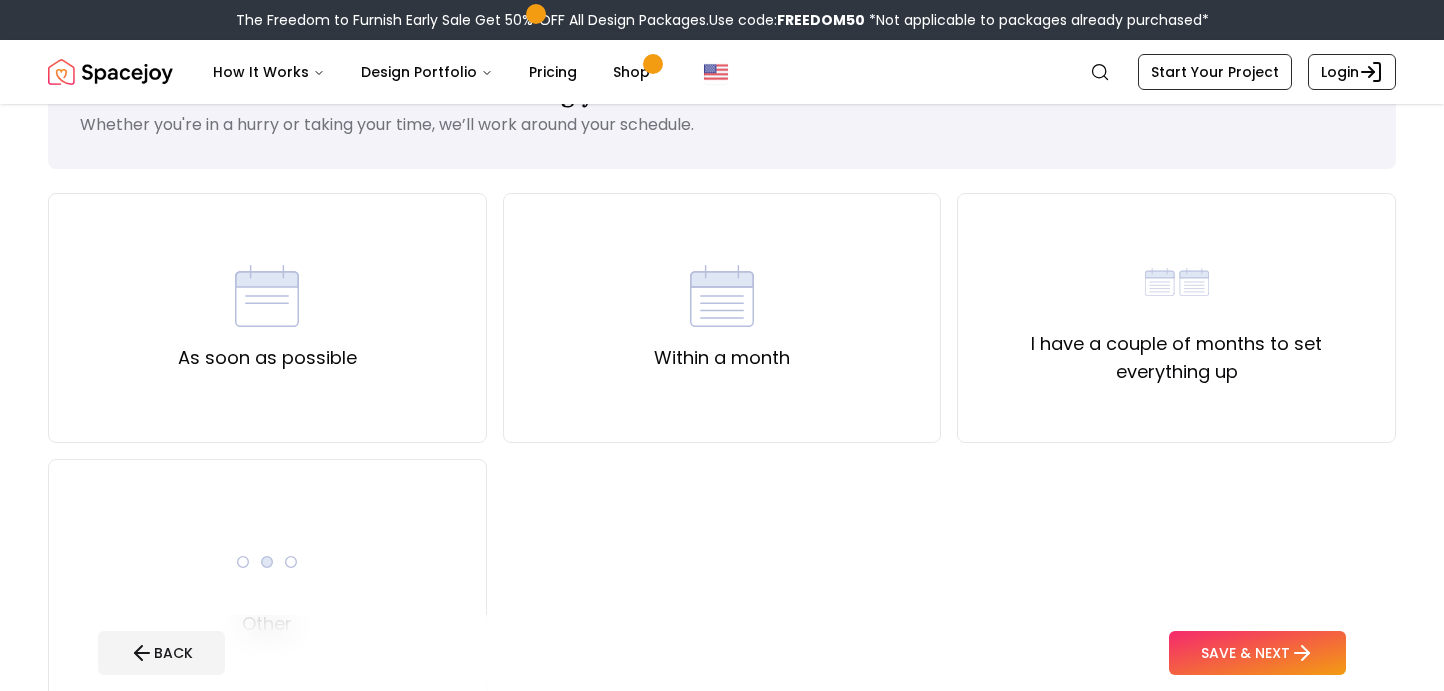 scroll, scrollTop: 40, scrollLeft: 0, axis: vertical 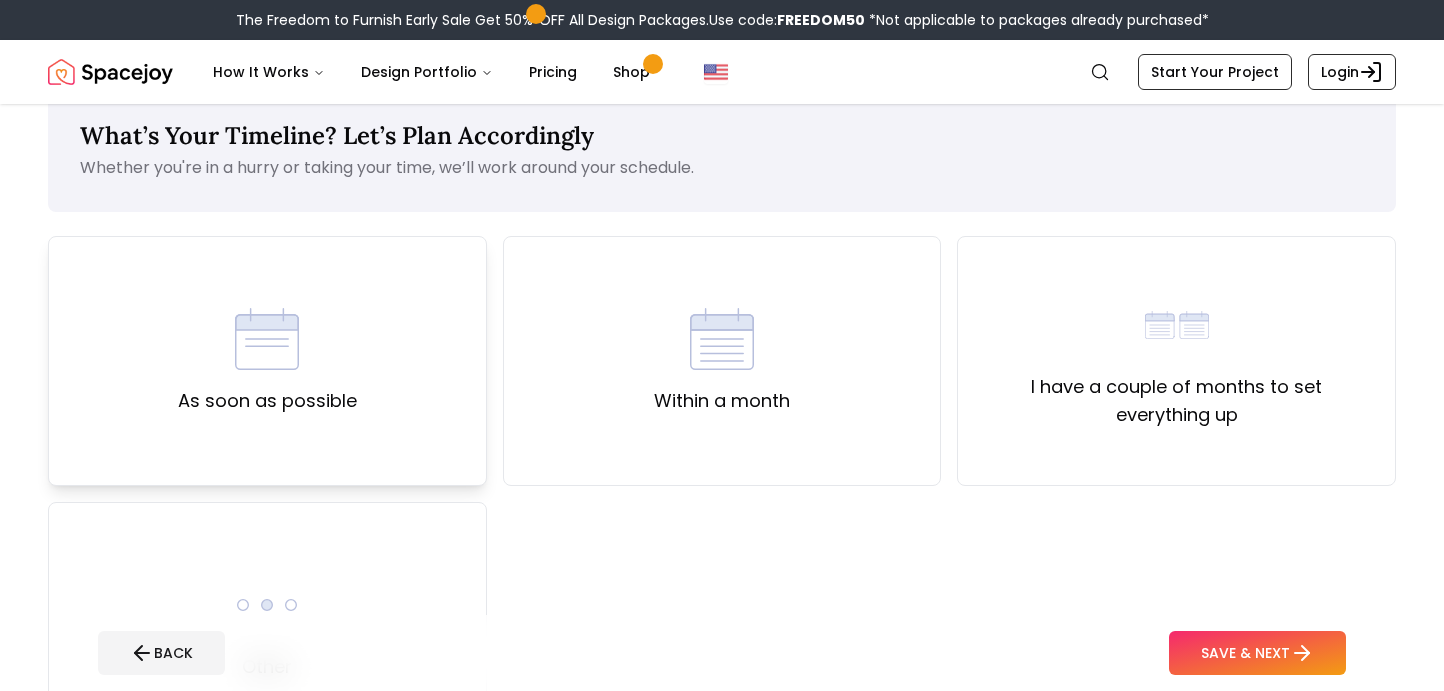 click on "As soon as possible" at bounding box center [267, 361] 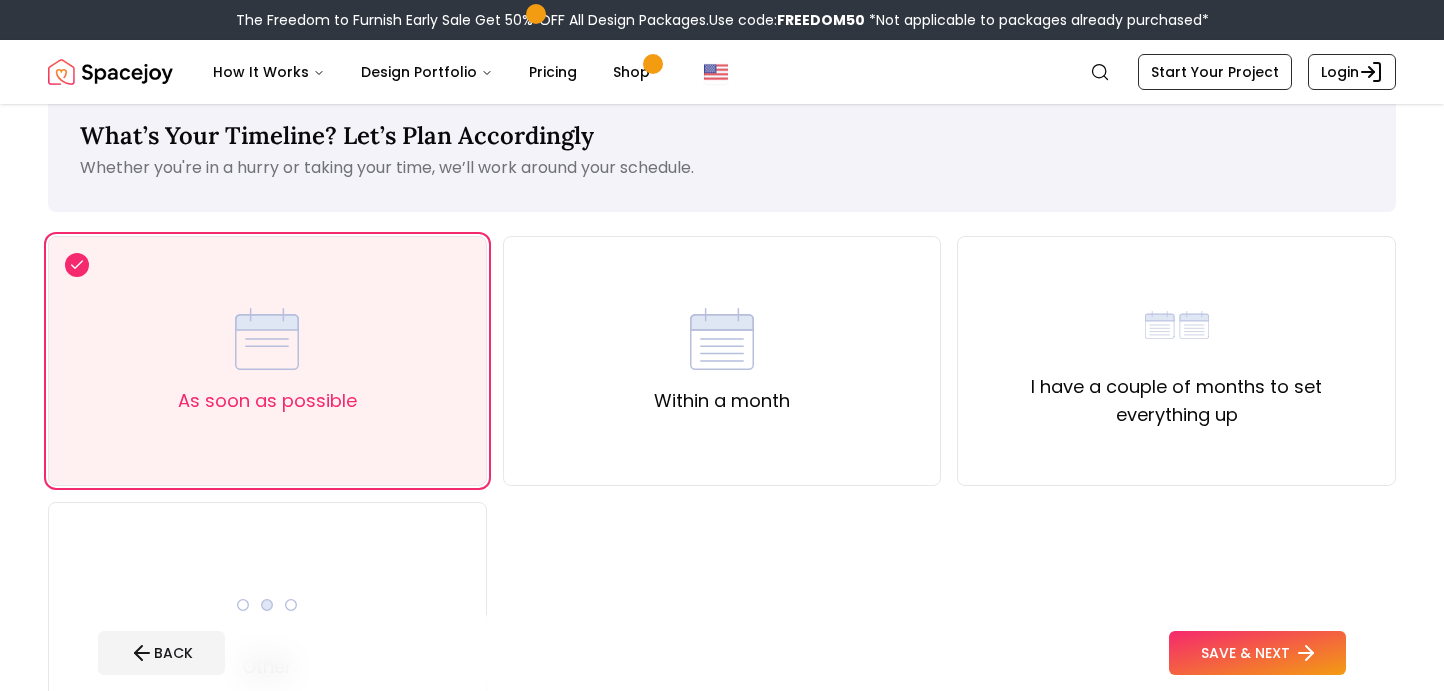 click on "SAVE & NEXT" at bounding box center (1257, 653) 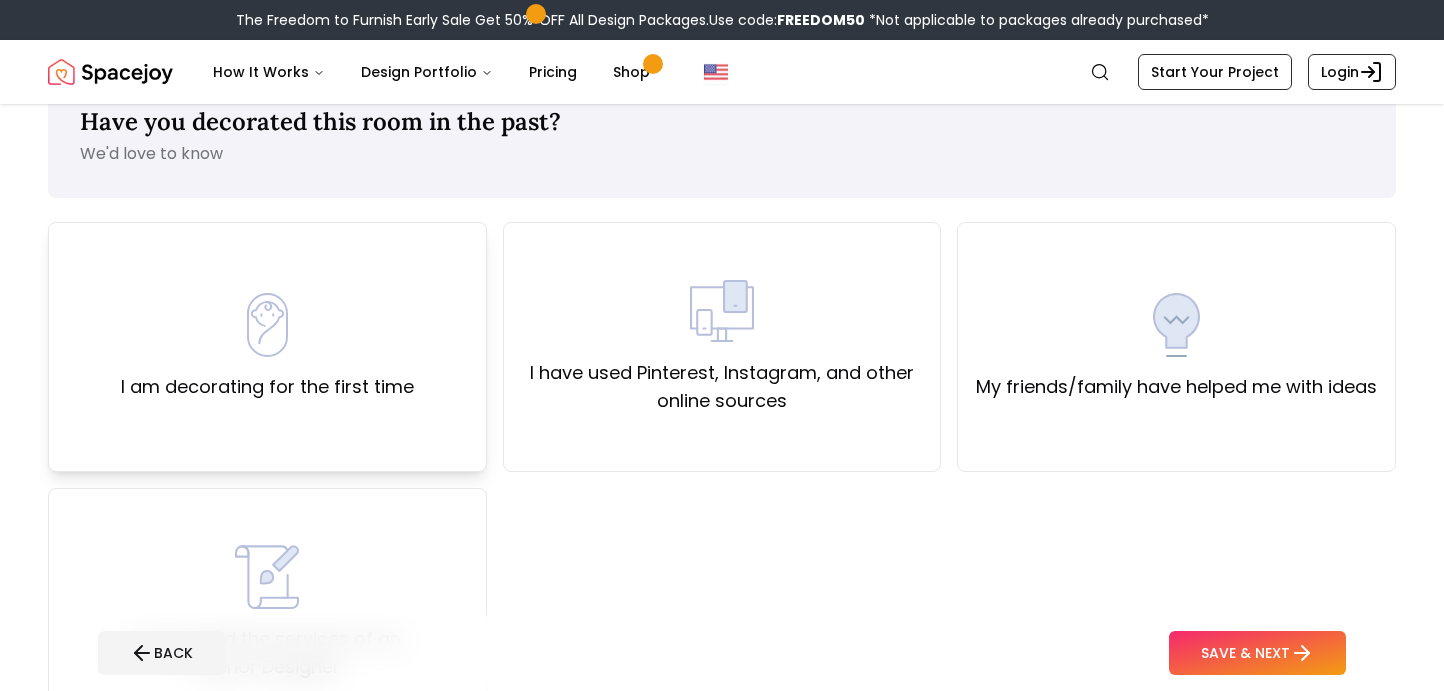 scroll, scrollTop: 41, scrollLeft: 0, axis: vertical 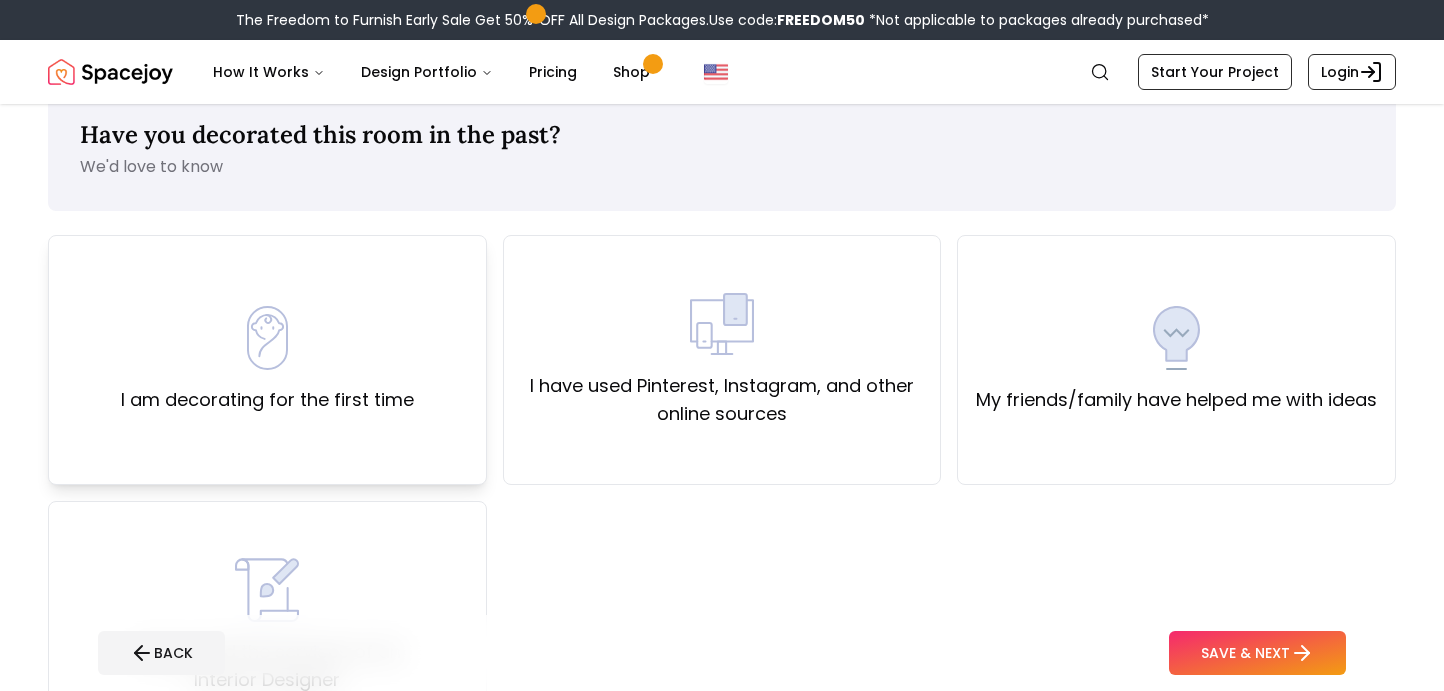 click on "I am decorating for the first time" at bounding box center (267, 400) 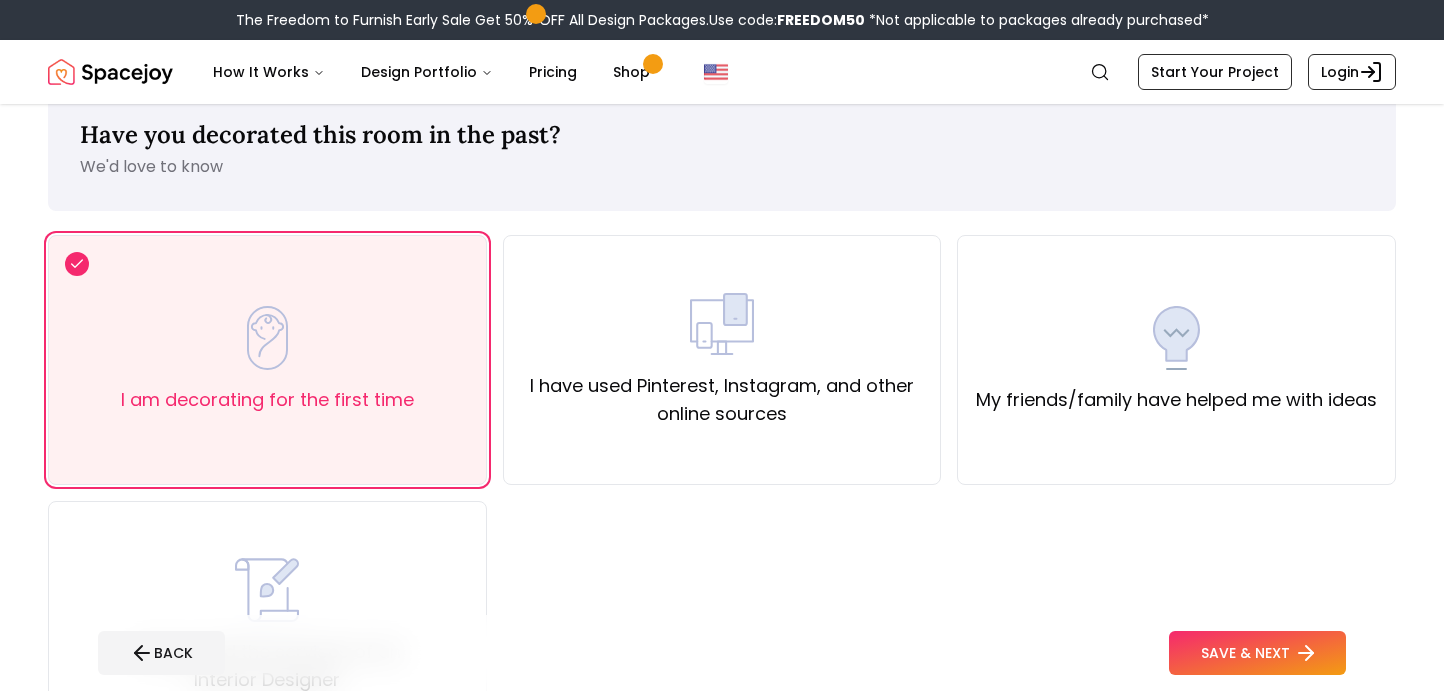 click on "SAVE & NEXT" at bounding box center (1257, 653) 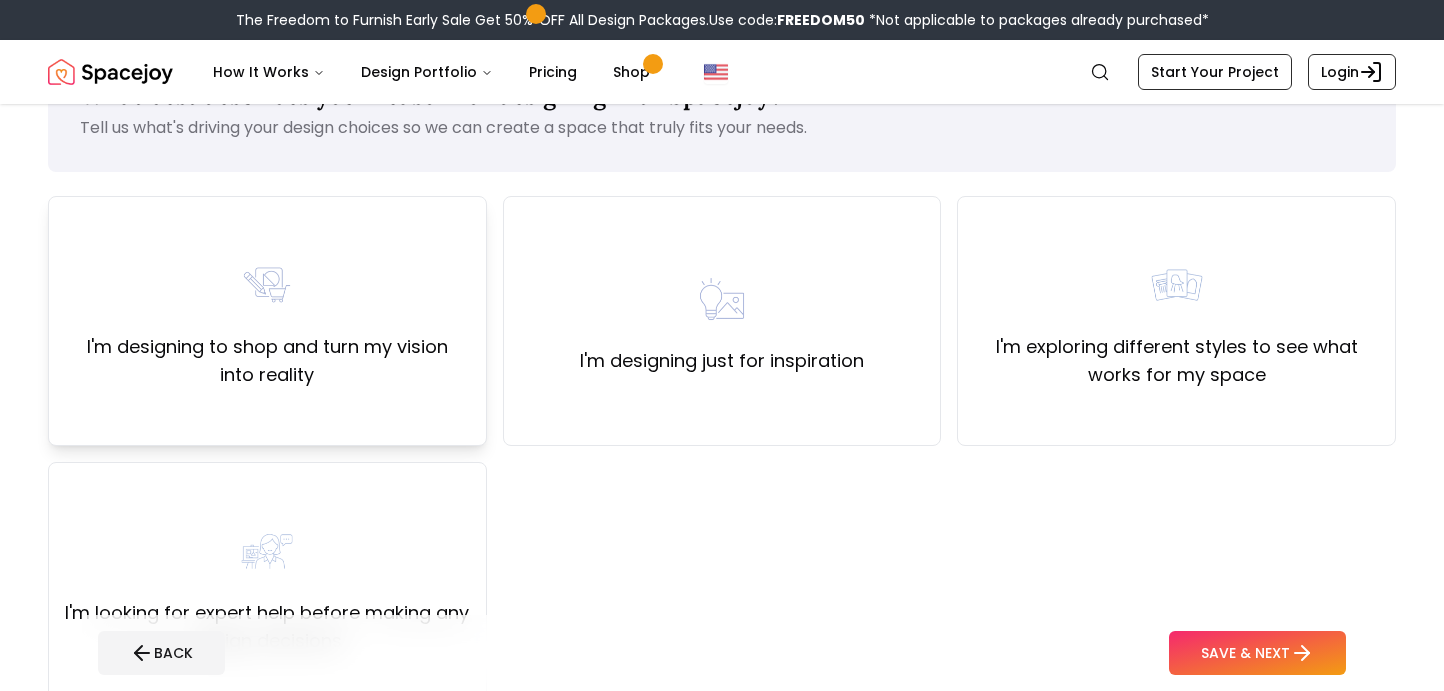 scroll, scrollTop: 0, scrollLeft: 0, axis: both 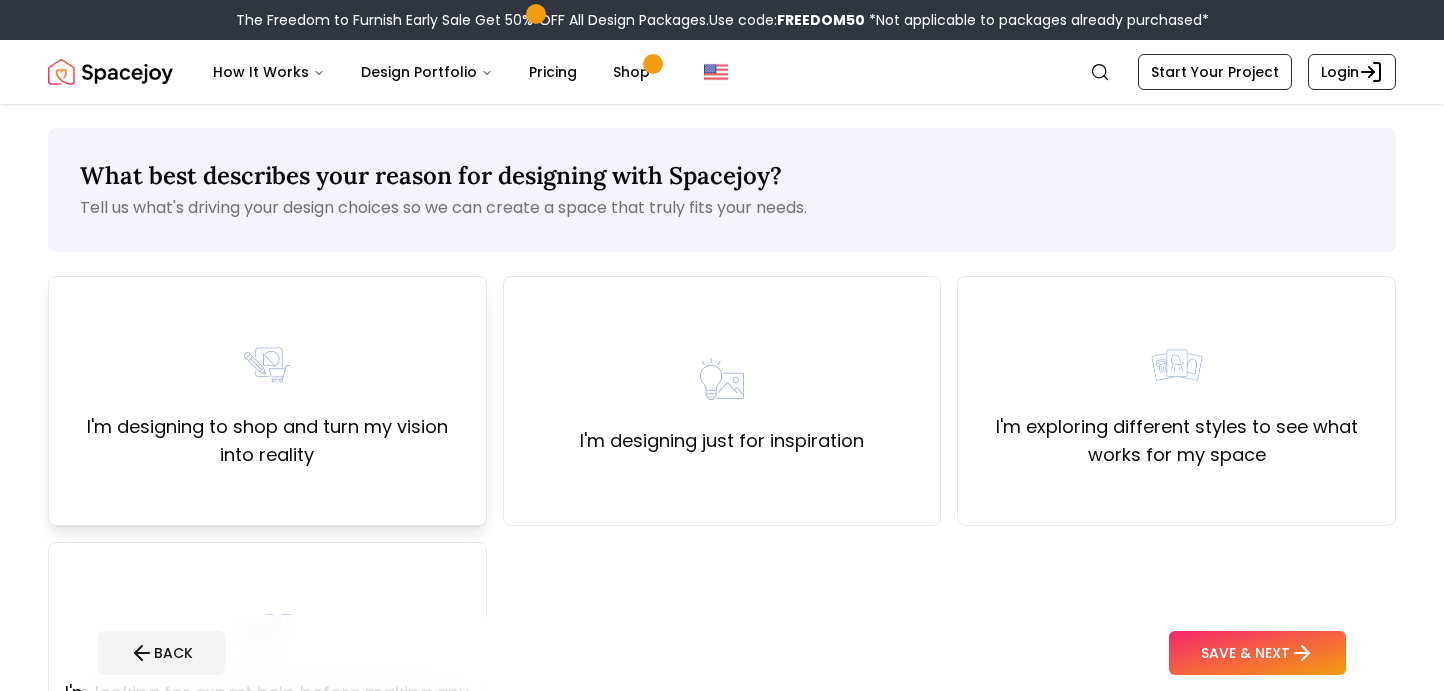 click on "I'm designing to shop and turn my vision into reality" at bounding box center (267, 401) 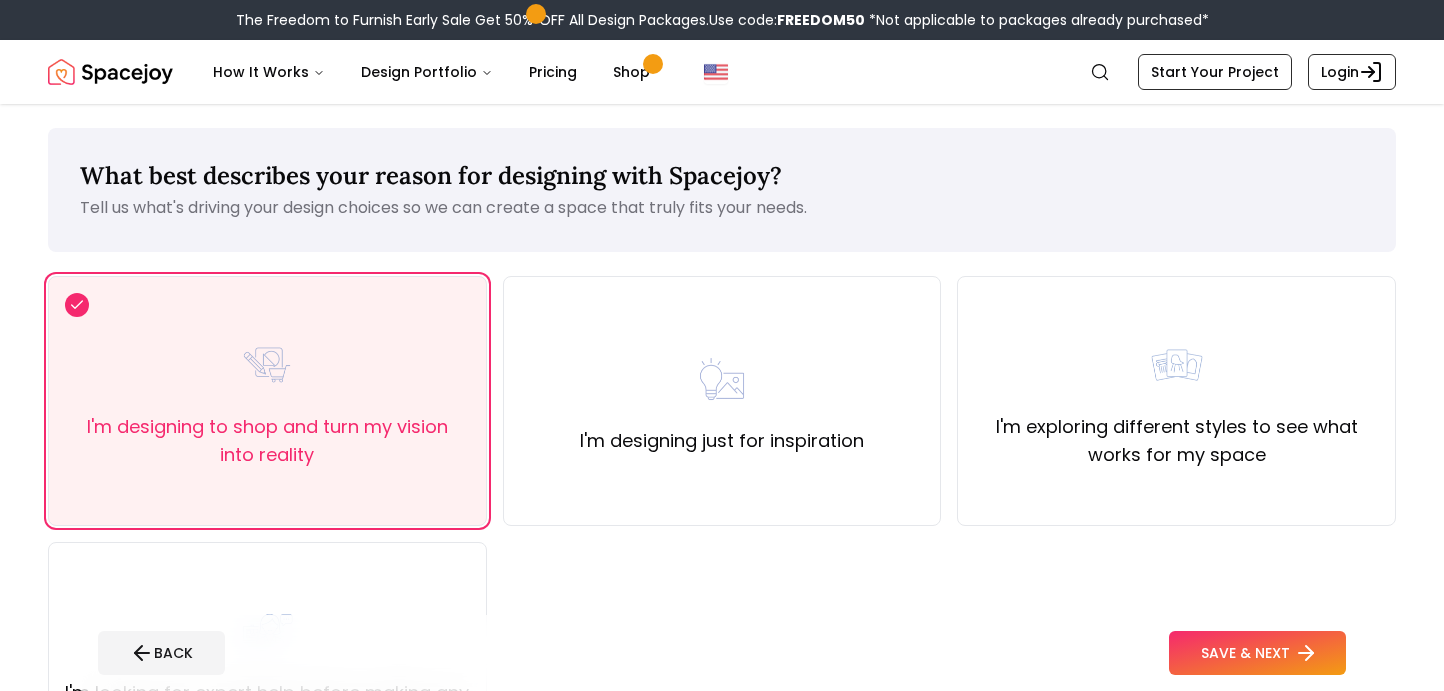 click 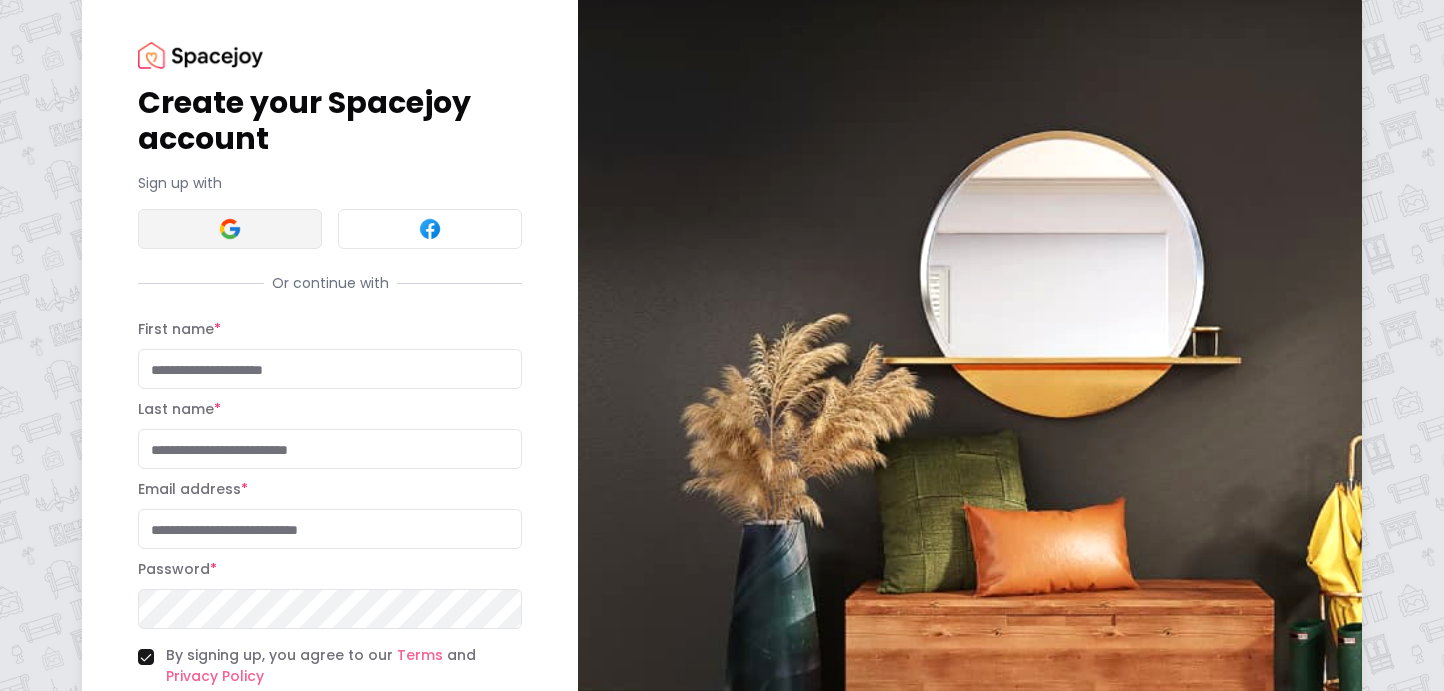 scroll, scrollTop: 12, scrollLeft: 0, axis: vertical 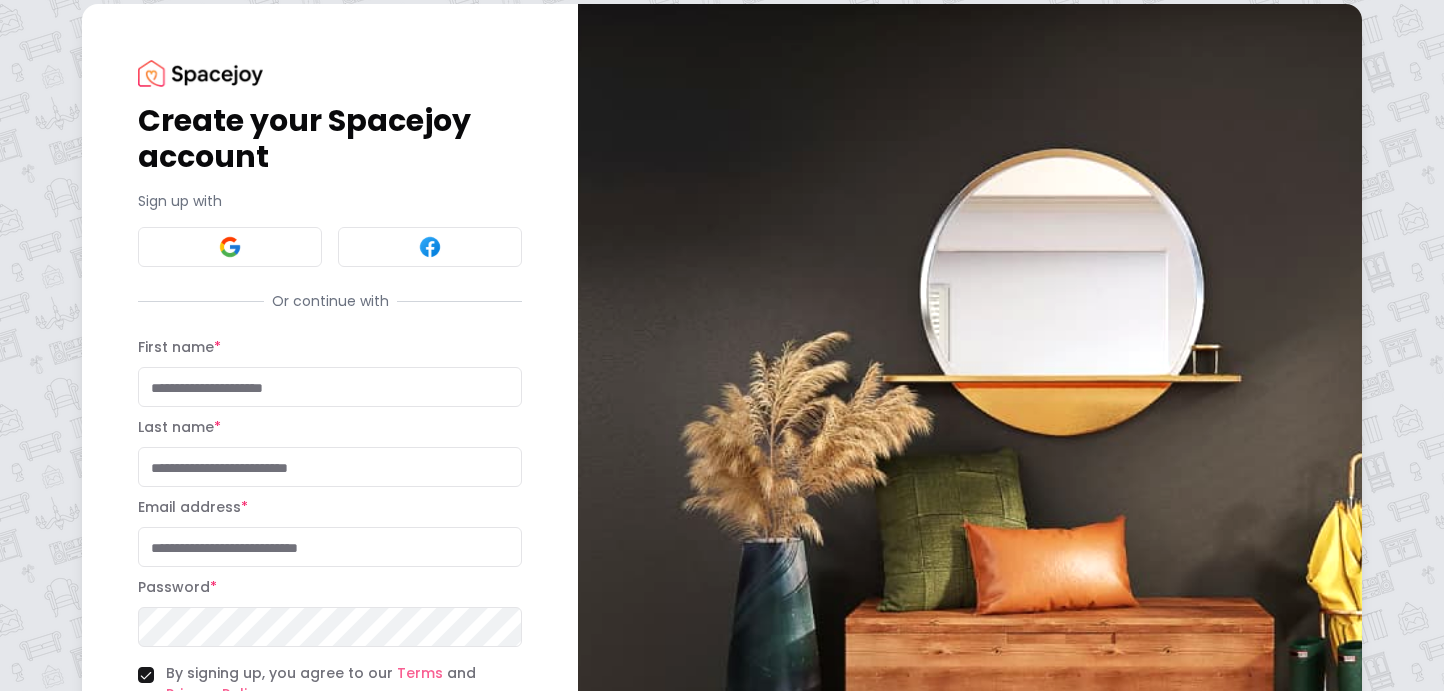 click on "Sign up with" at bounding box center [330, 229] 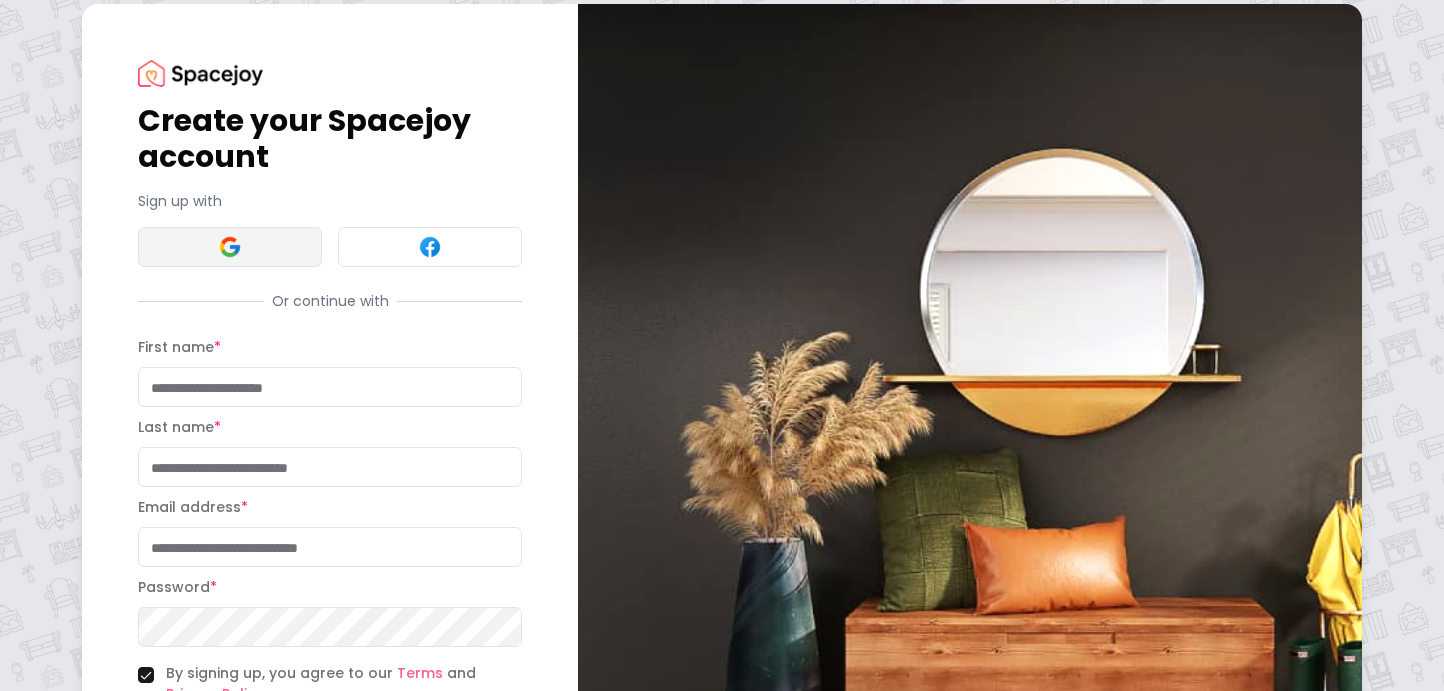 click at bounding box center [230, 247] 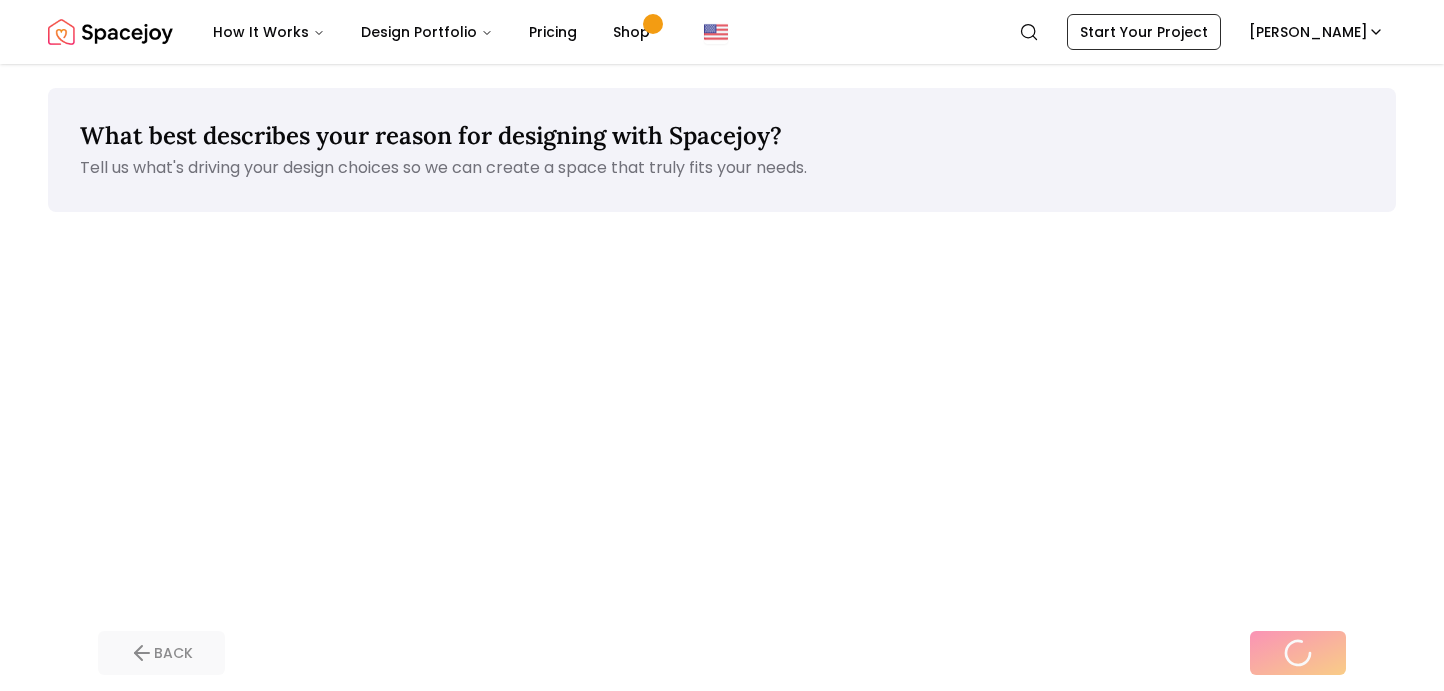 scroll, scrollTop: 0, scrollLeft: 0, axis: both 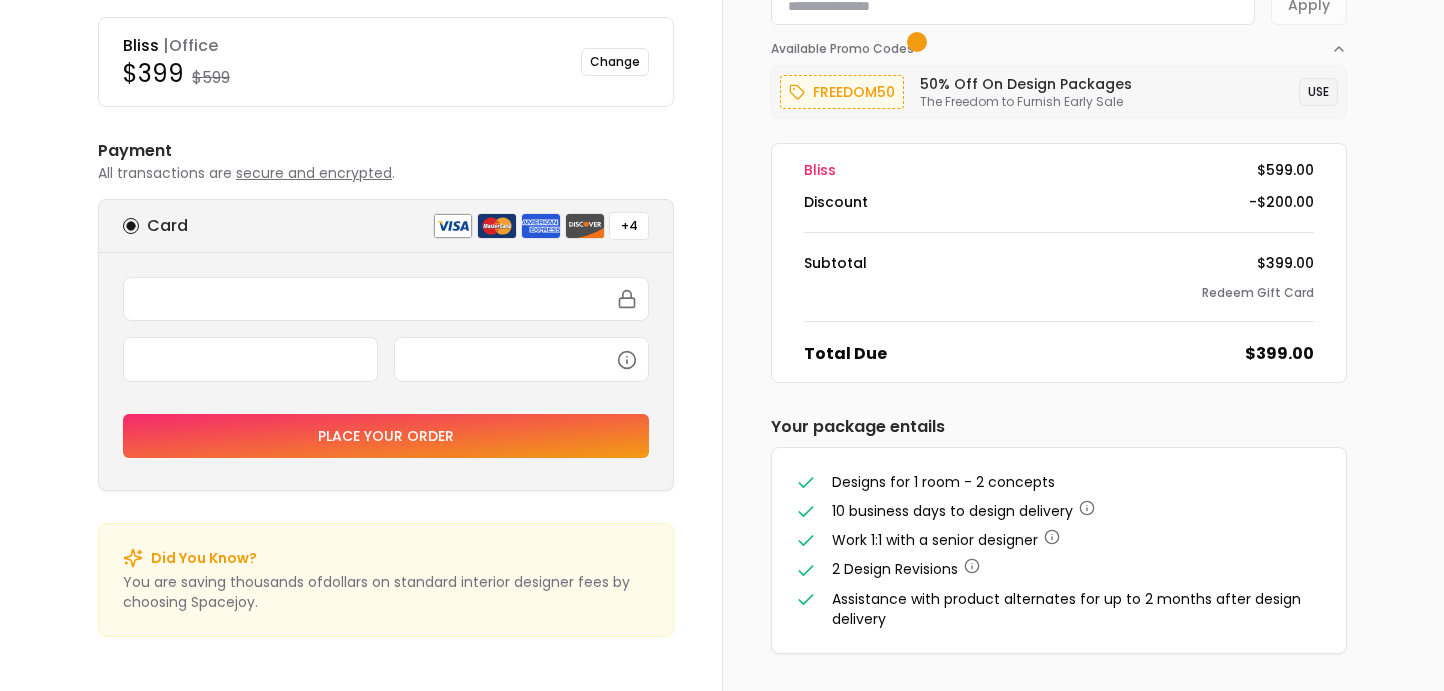 click on "USE" at bounding box center (1318, 92) 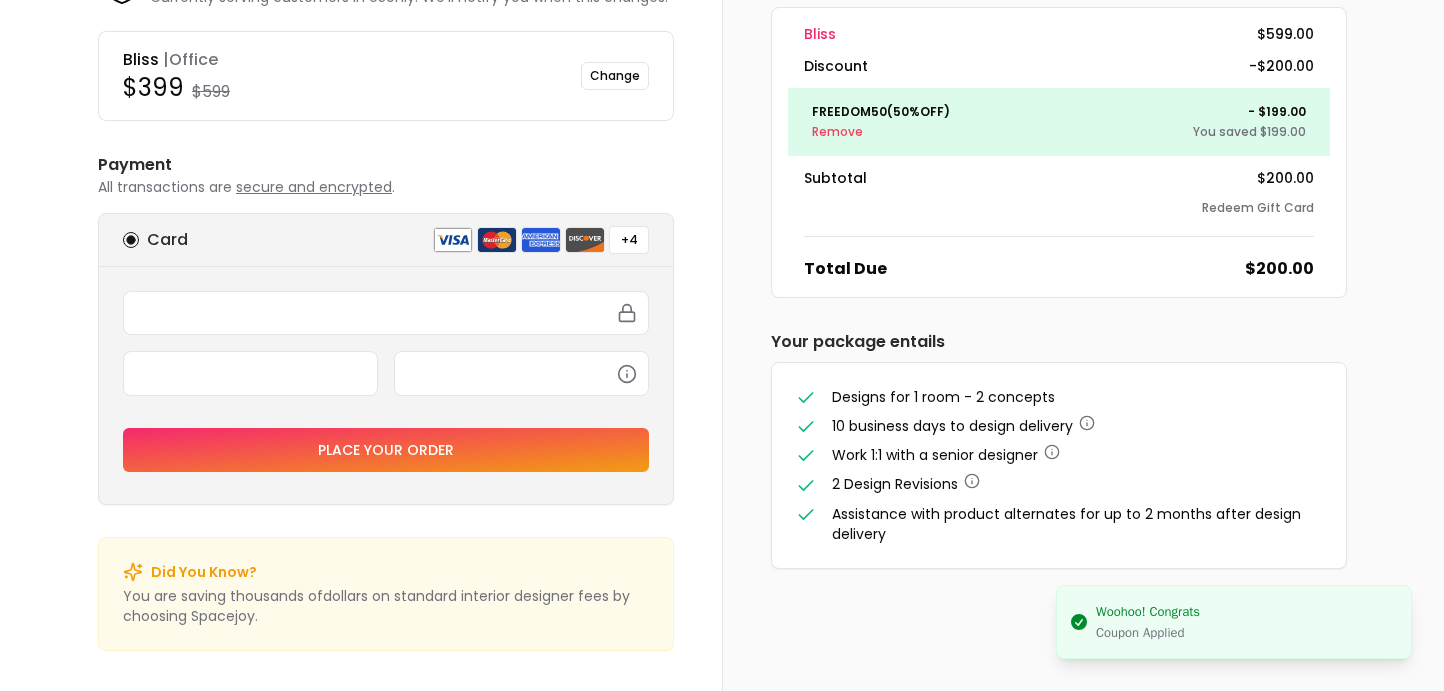 scroll, scrollTop: 145, scrollLeft: 0, axis: vertical 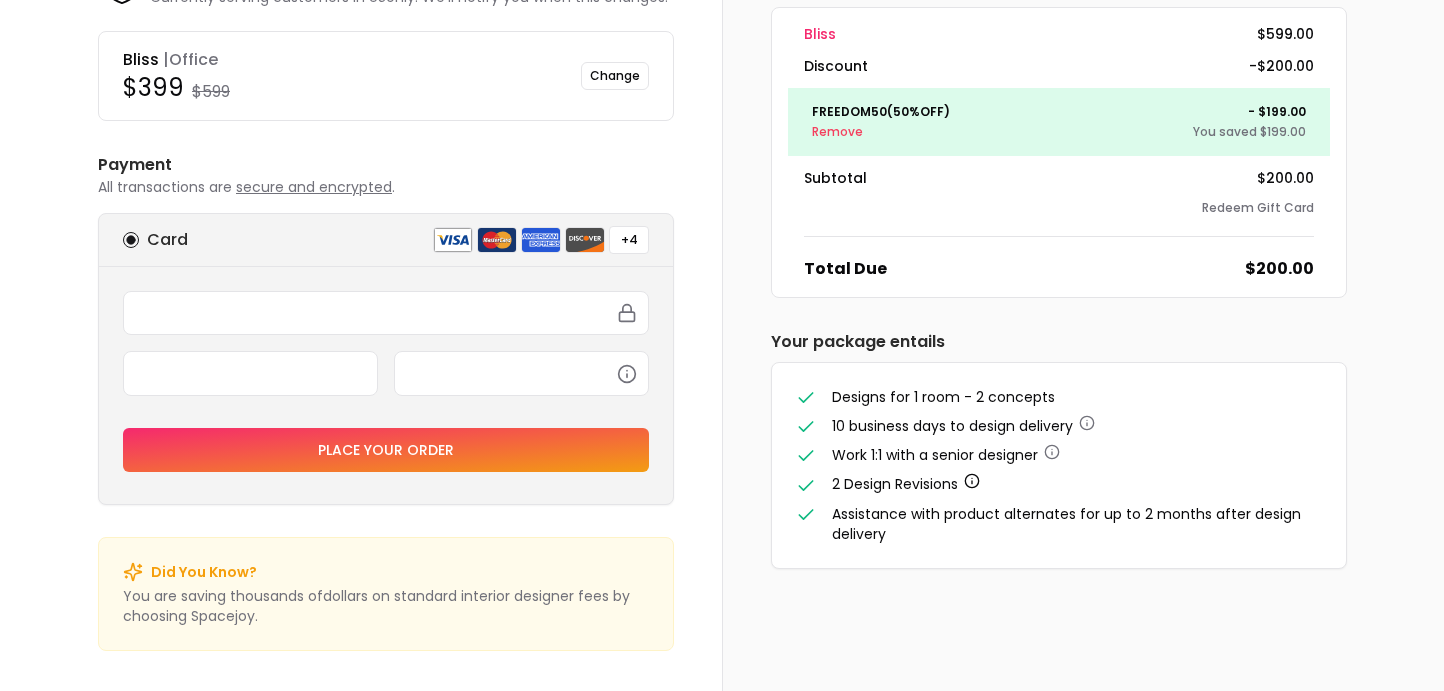 click 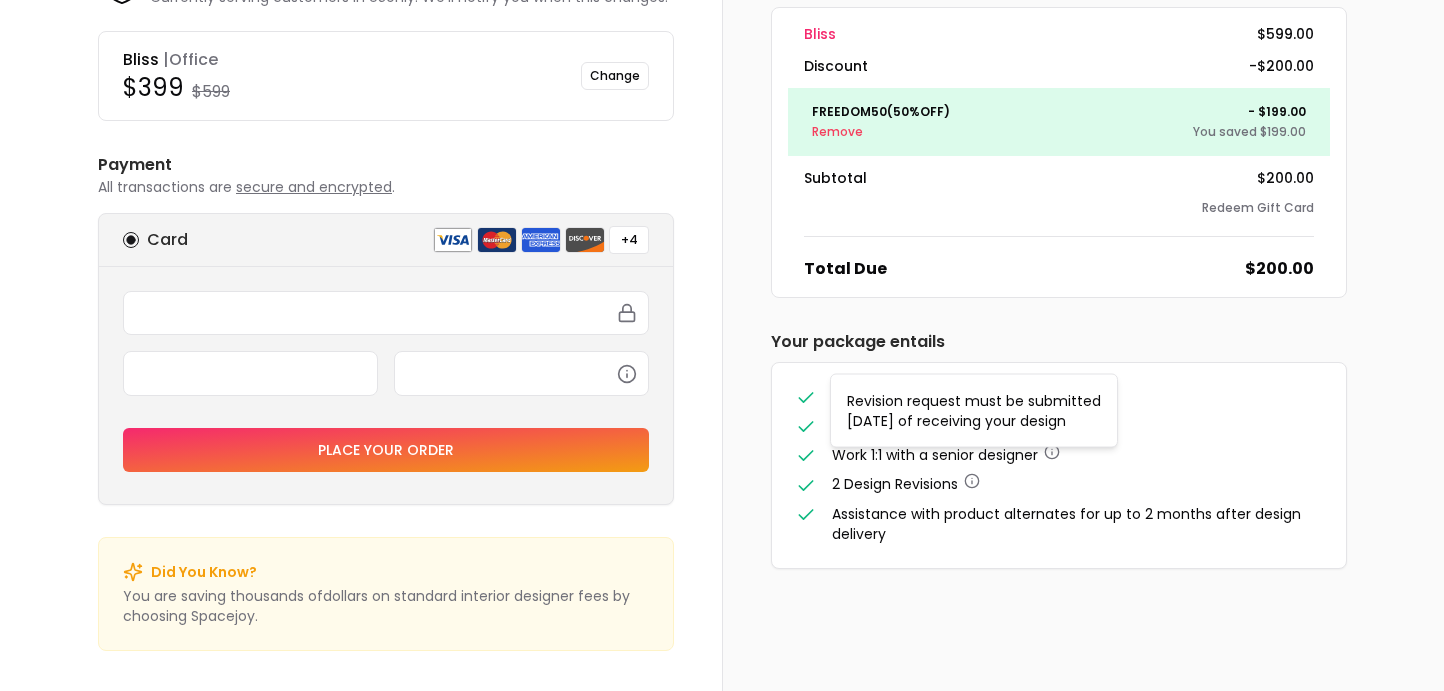 click on "Order Summary bliss $599.00 Discount -$200.00 freedom50  ( 50 %  Off) Remove -   $199.00 You saved   $199.00 Subtotal $200.00 Redeem Gift Card Total Due $200.00 Your package entails Designs for 1 room - 2 concepts 10 business days to design delivery Work 1:1 with a senior designer 2 Design Revisions Assistance with product alternates for up to 2 months after design delivery Payment All transactions are   secure and encrypted . Card +4 Place your order" at bounding box center [1059, 264] 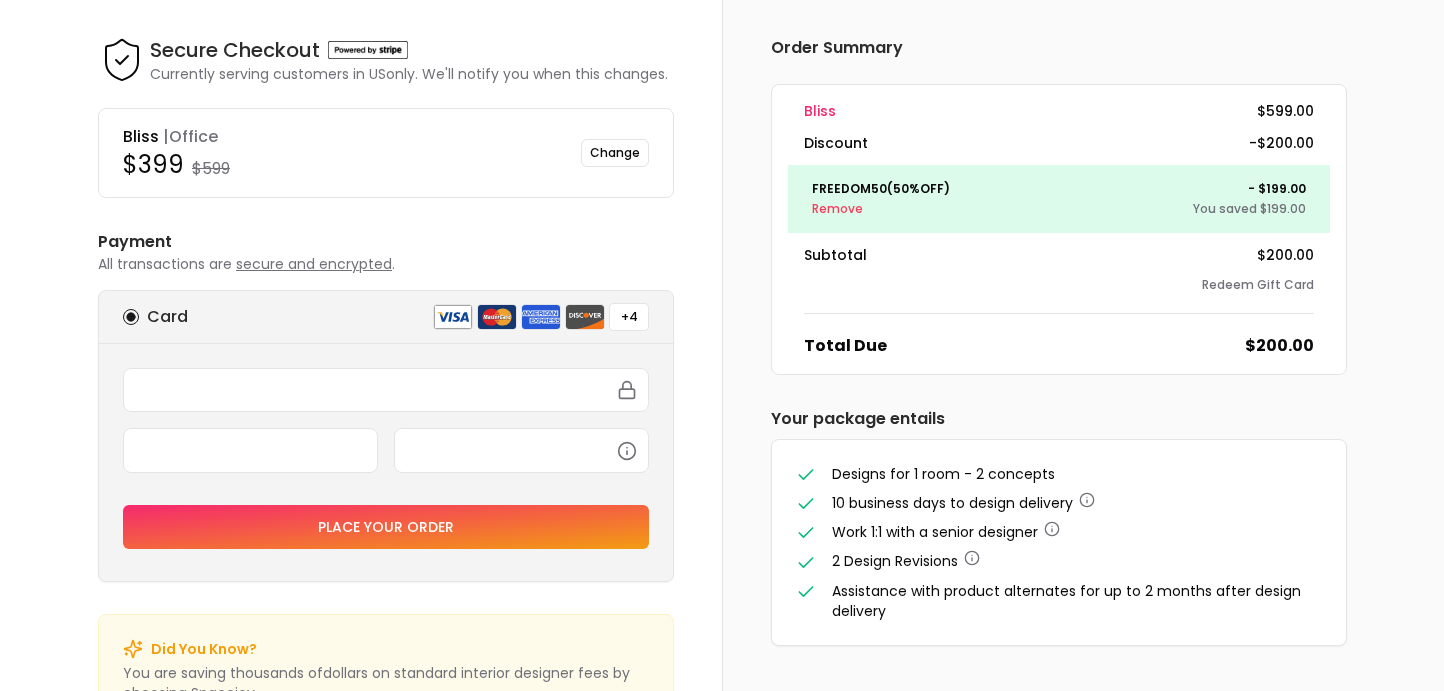 scroll, scrollTop: 0, scrollLeft: 0, axis: both 